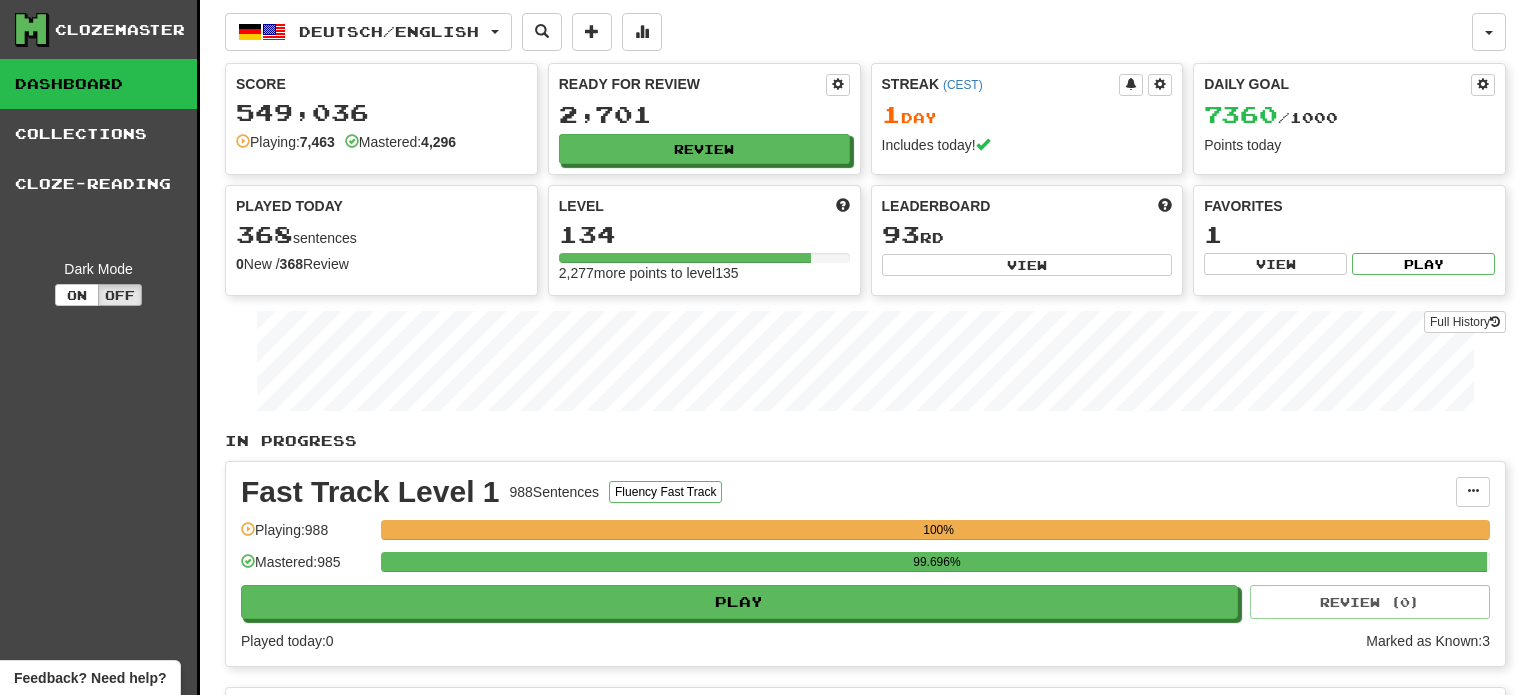 scroll, scrollTop: 0, scrollLeft: 0, axis: both 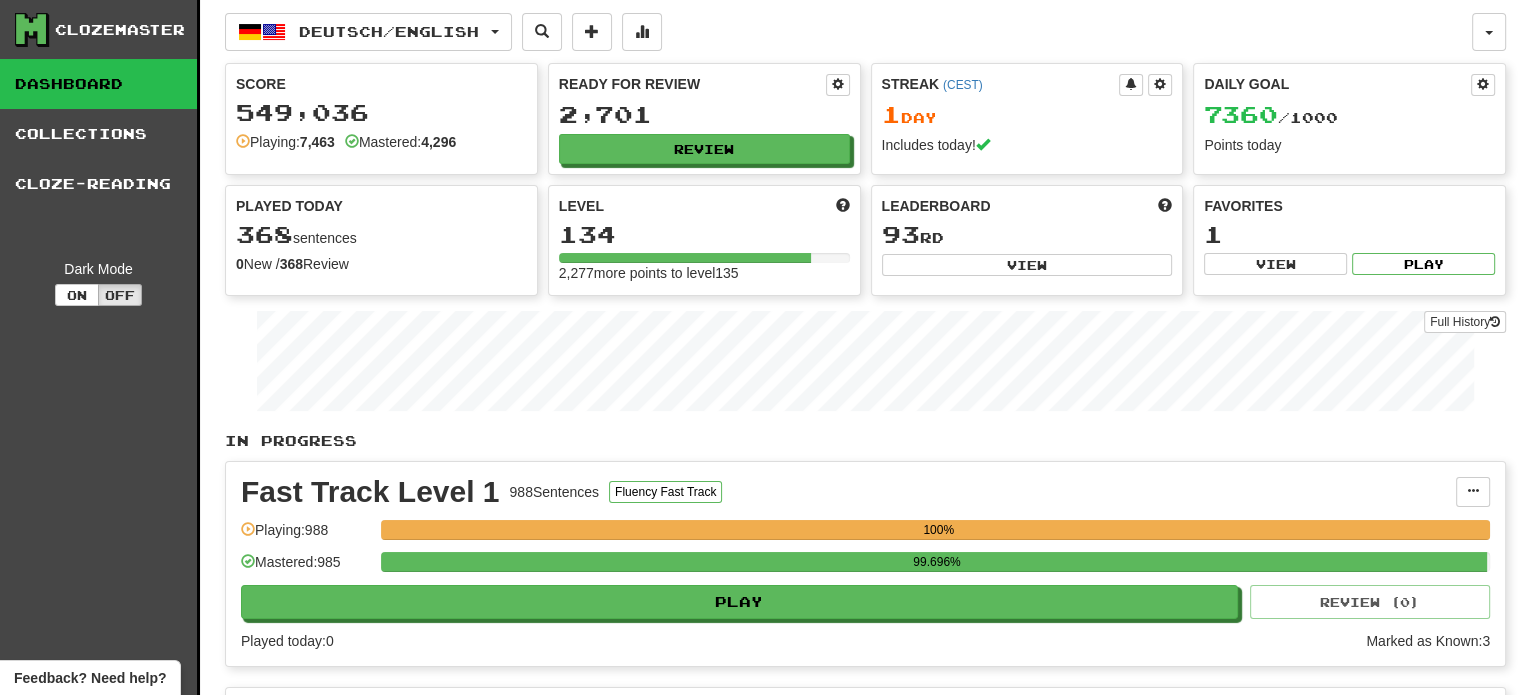 click on "Deutsch  /  English Čeština  /  English Streak:  0   Review:  0 Points today:  0 Deutsch  /  English Streak:  1   Review:  2,701 Daily Goal:  7360  /  1000  Language Pairing" at bounding box center (848, 32) 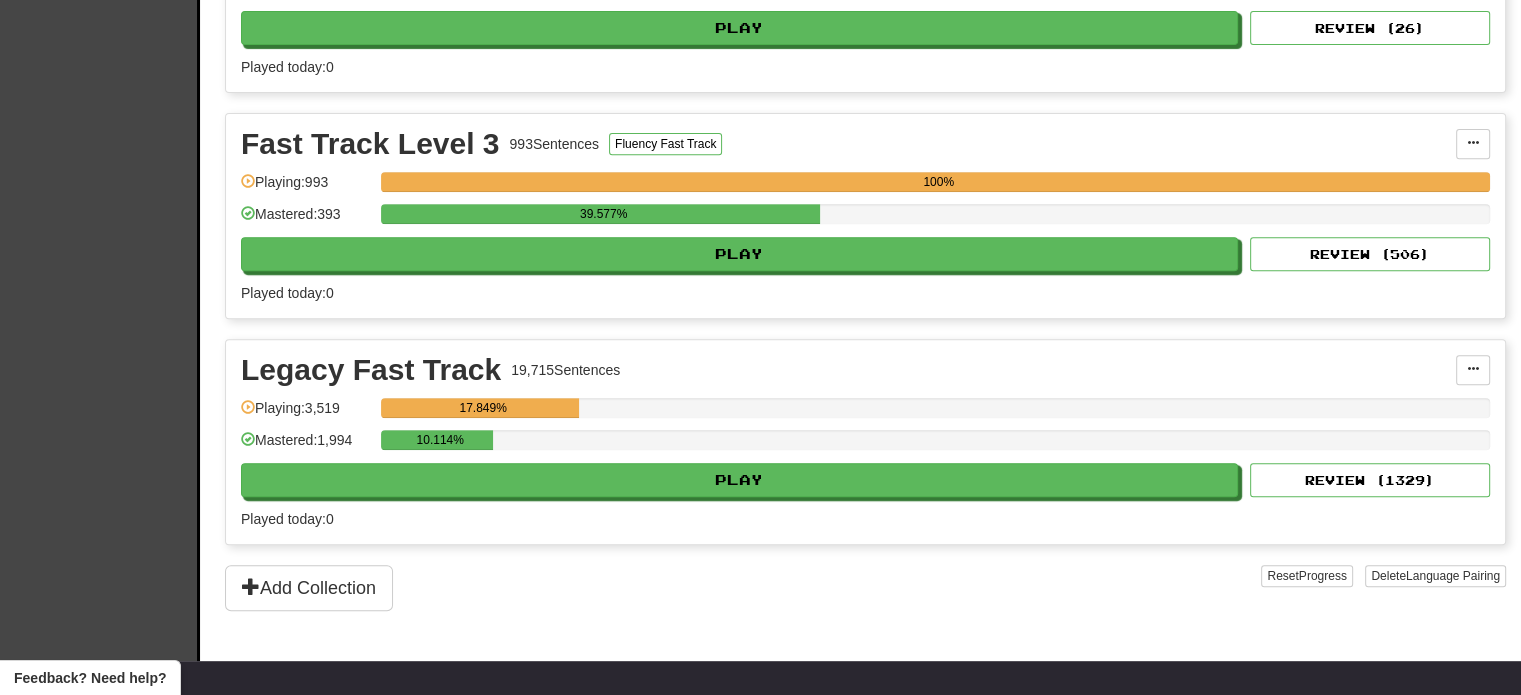 scroll, scrollTop: 900, scrollLeft: 0, axis: vertical 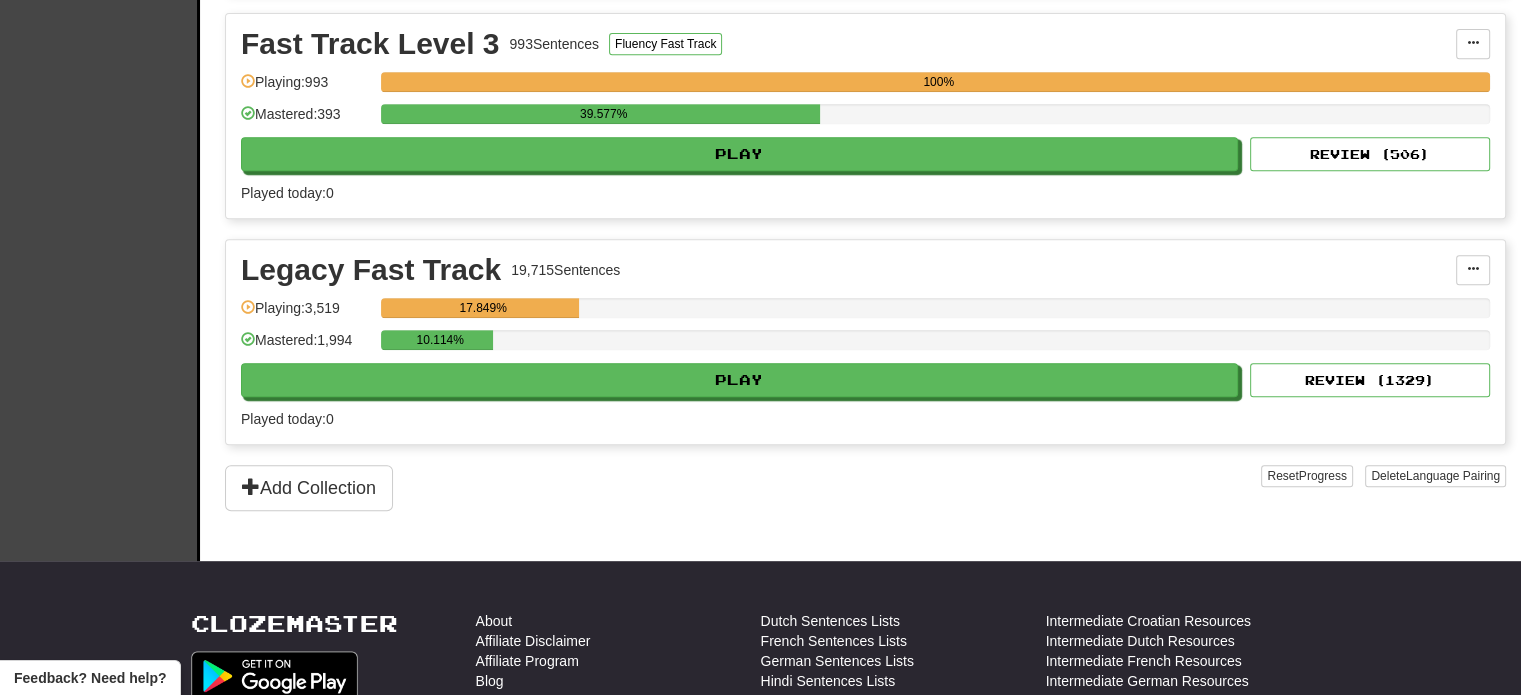 drag, startPoint x: 308, startPoint y: 77, endPoint x: 335, endPoint y: 78, distance: 27.018513 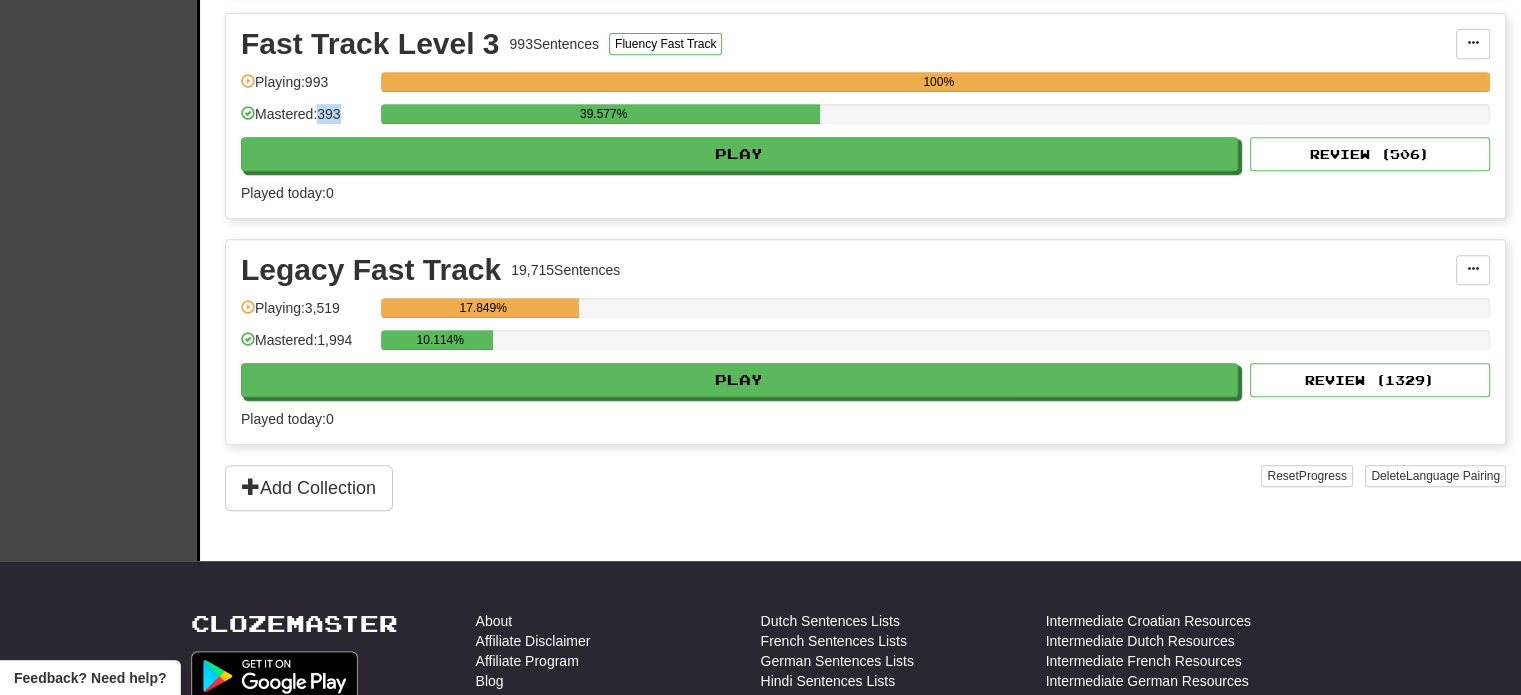 drag, startPoint x: 325, startPoint y: 104, endPoint x: 352, endPoint y: 106, distance: 27.073973 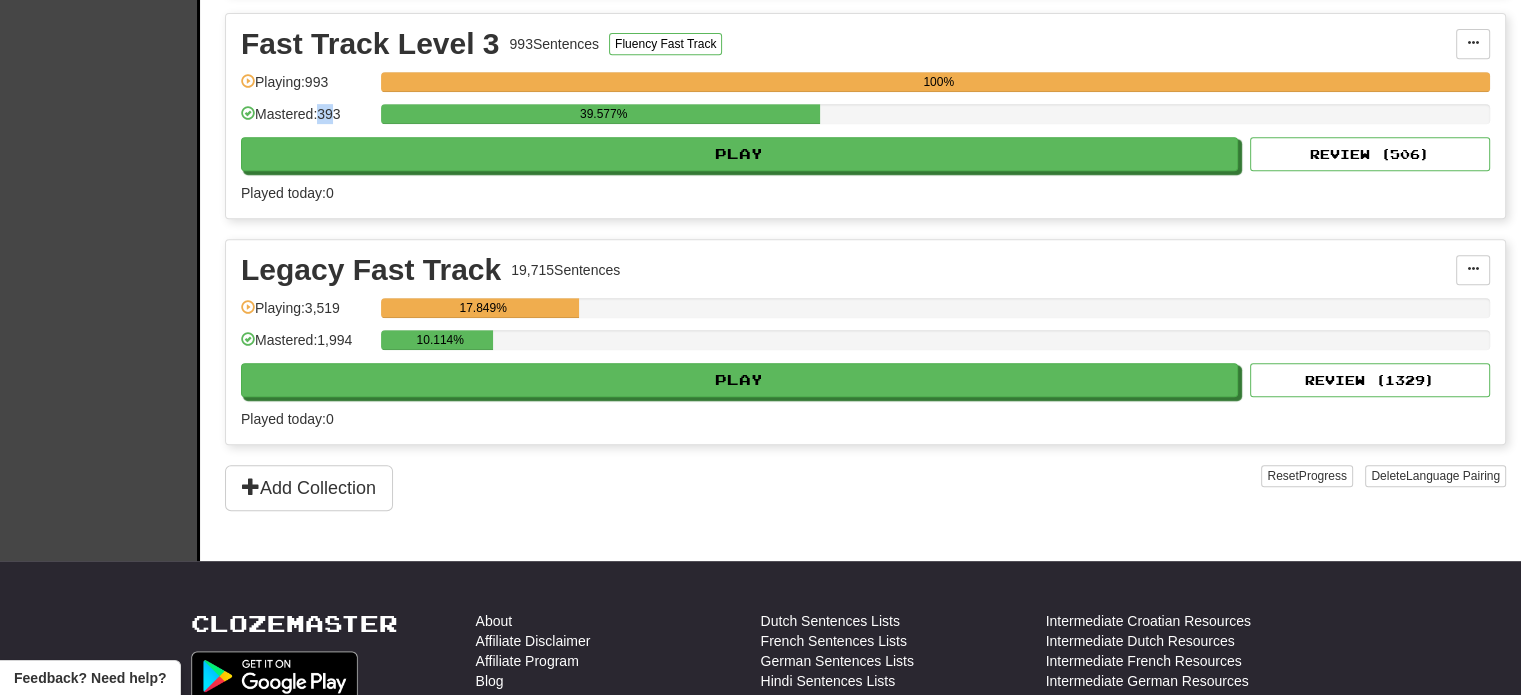 drag, startPoint x: 340, startPoint y: 110, endPoint x: 312, endPoint y: 105, distance: 28.442924 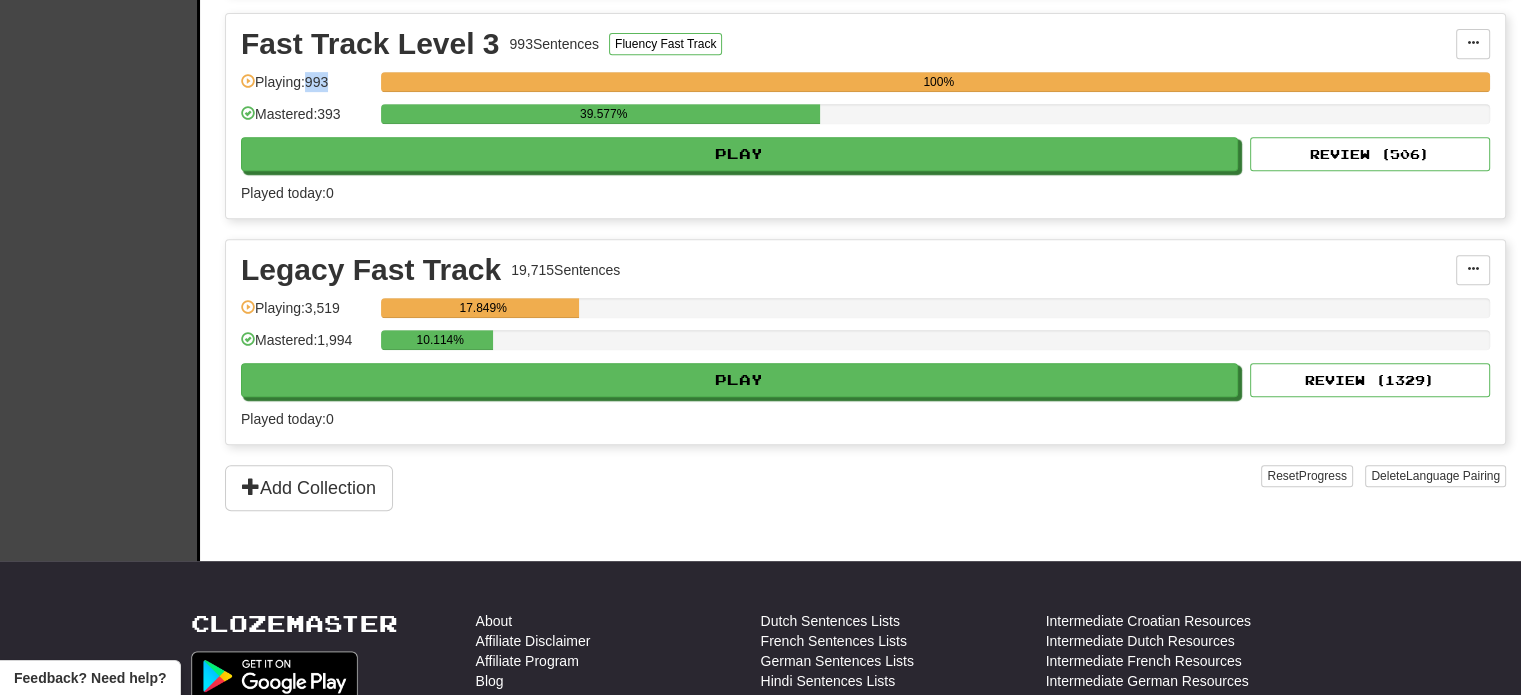 drag, startPoint x: 311, startPoint y: 85, endPoint x: 332, endPoint y: 85, distance: 21 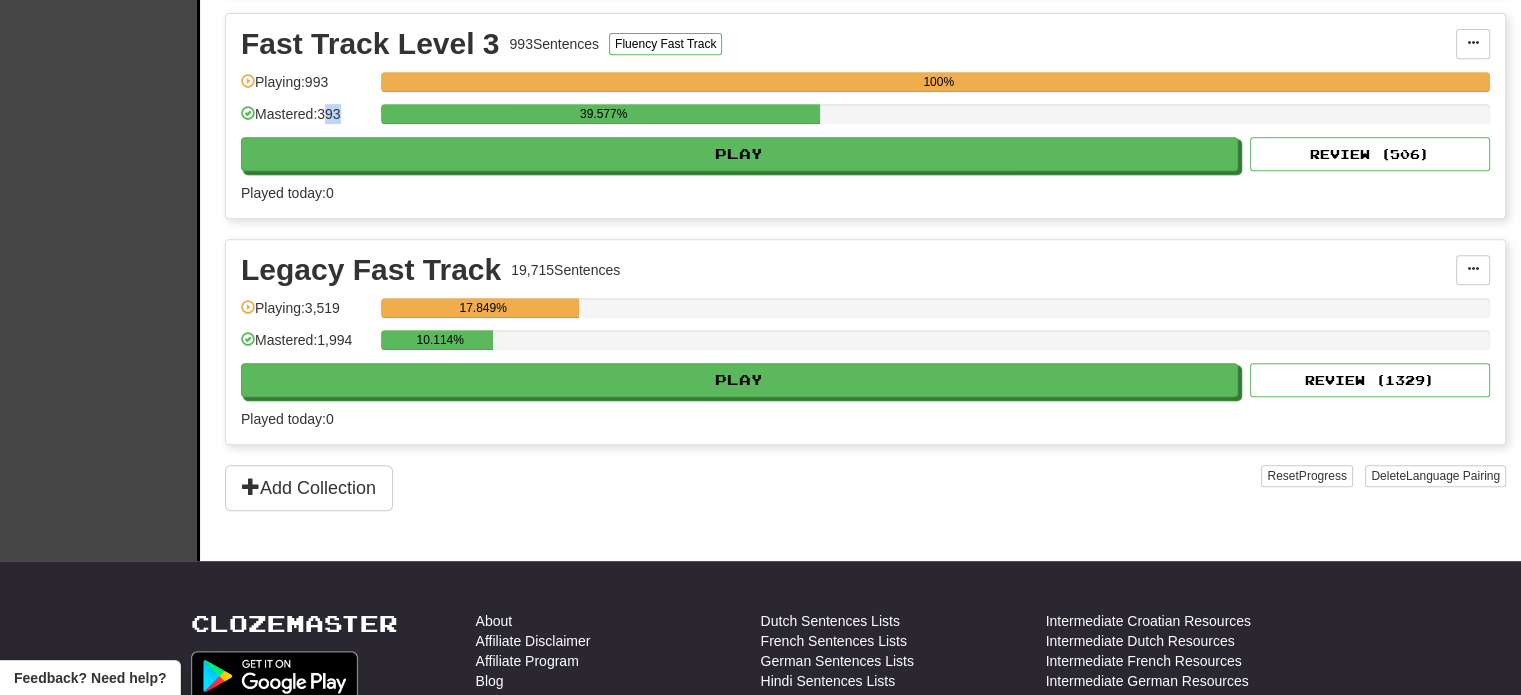 drag, startPoint x: 346, startPoint y: 103, endPoint x: 331, endPoint y: 105, distance: 15.132746 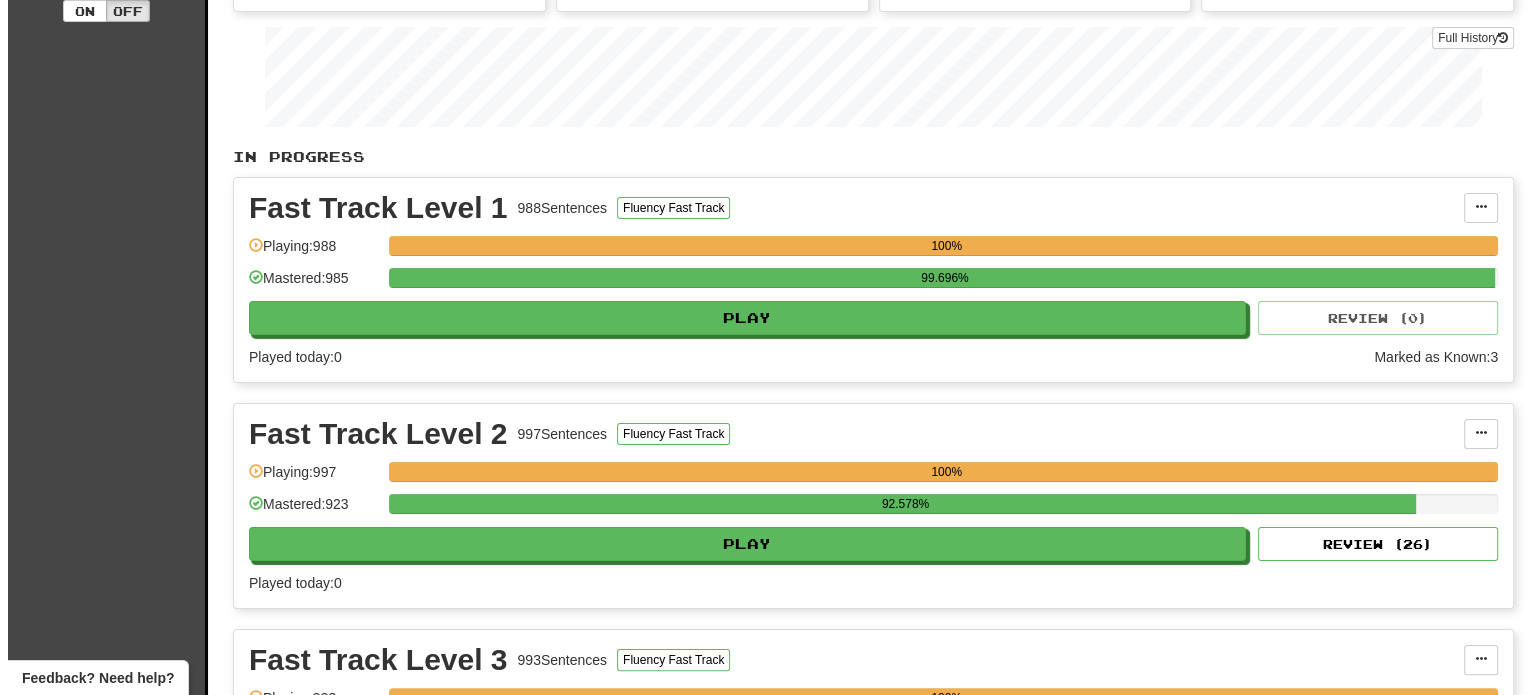 scroll, scrollTop: 400, scrollLeft: 0, axis: vertical 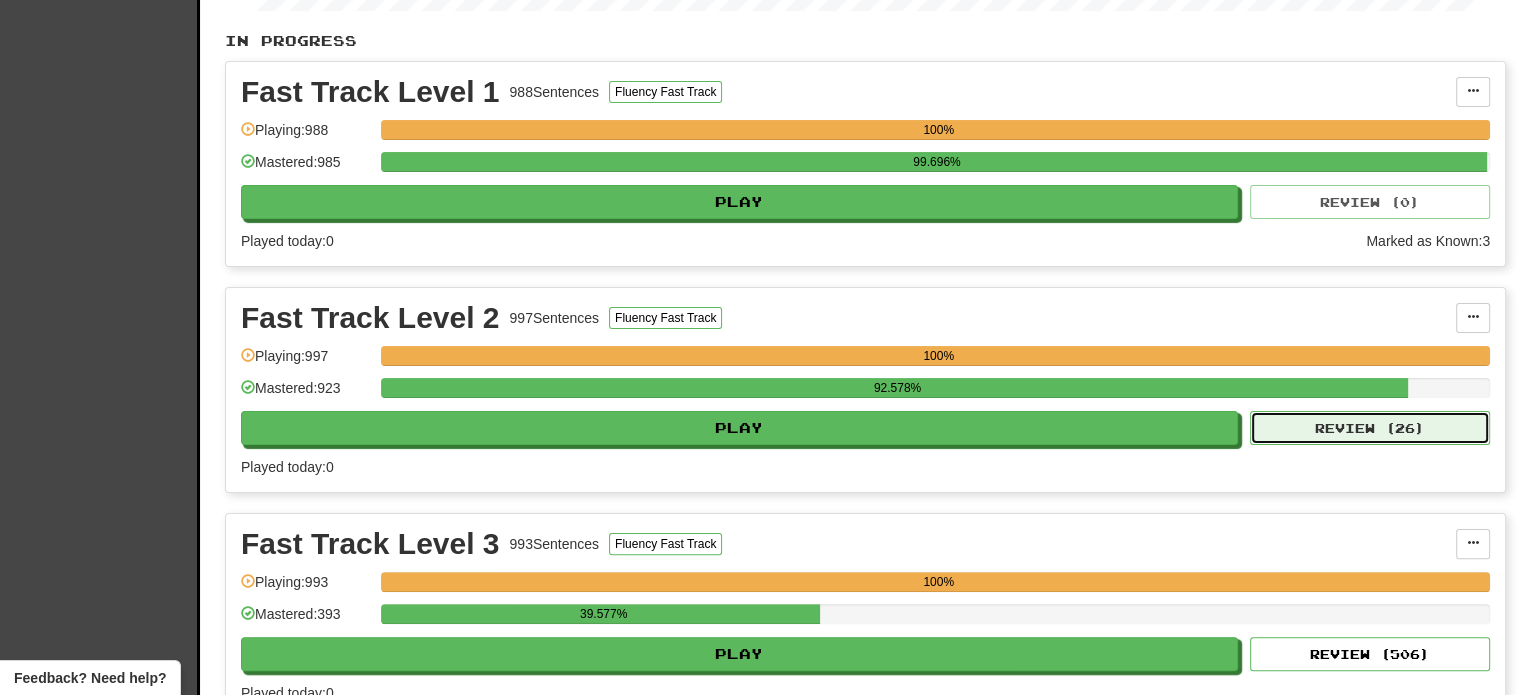 click on "Review ( 26 )" at bounding box center (1370, 428) 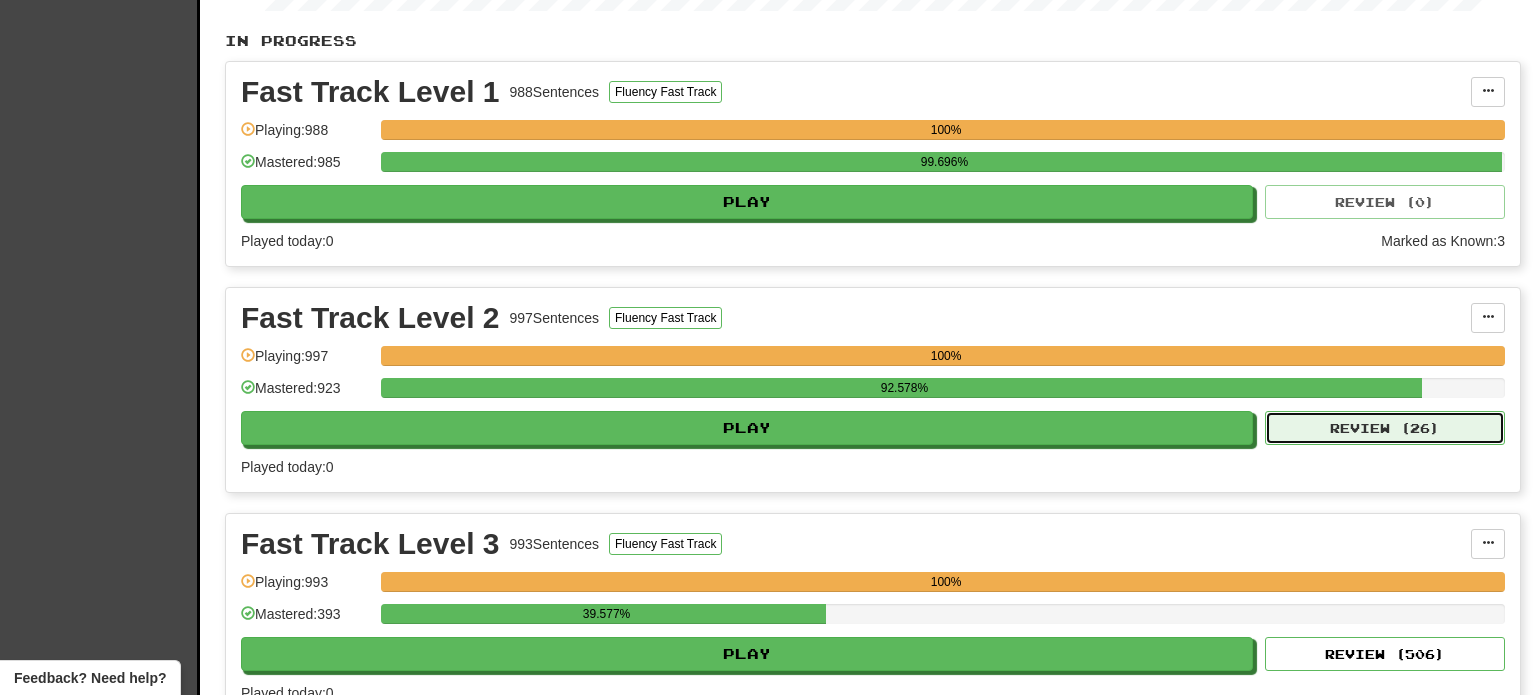 select on "**" 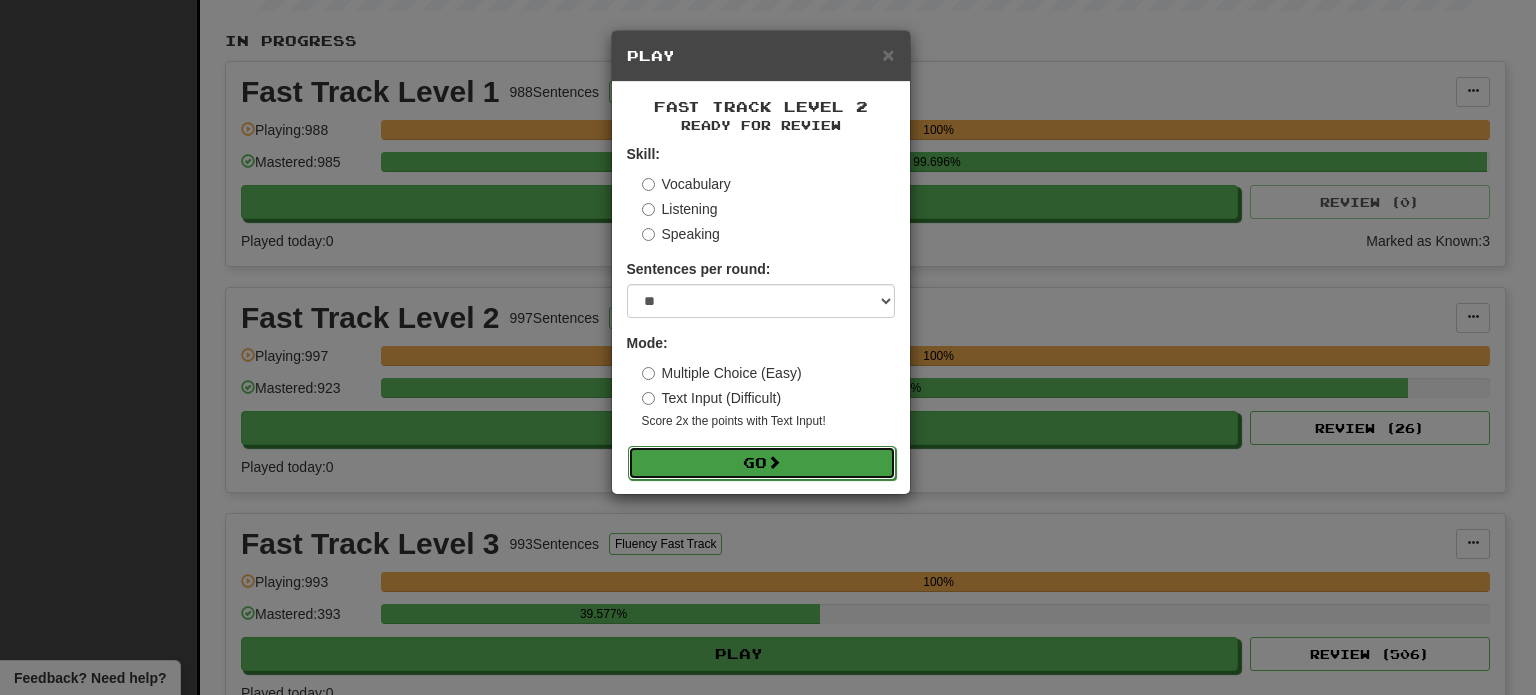 click on "Go" at bounding box center (762, 463) 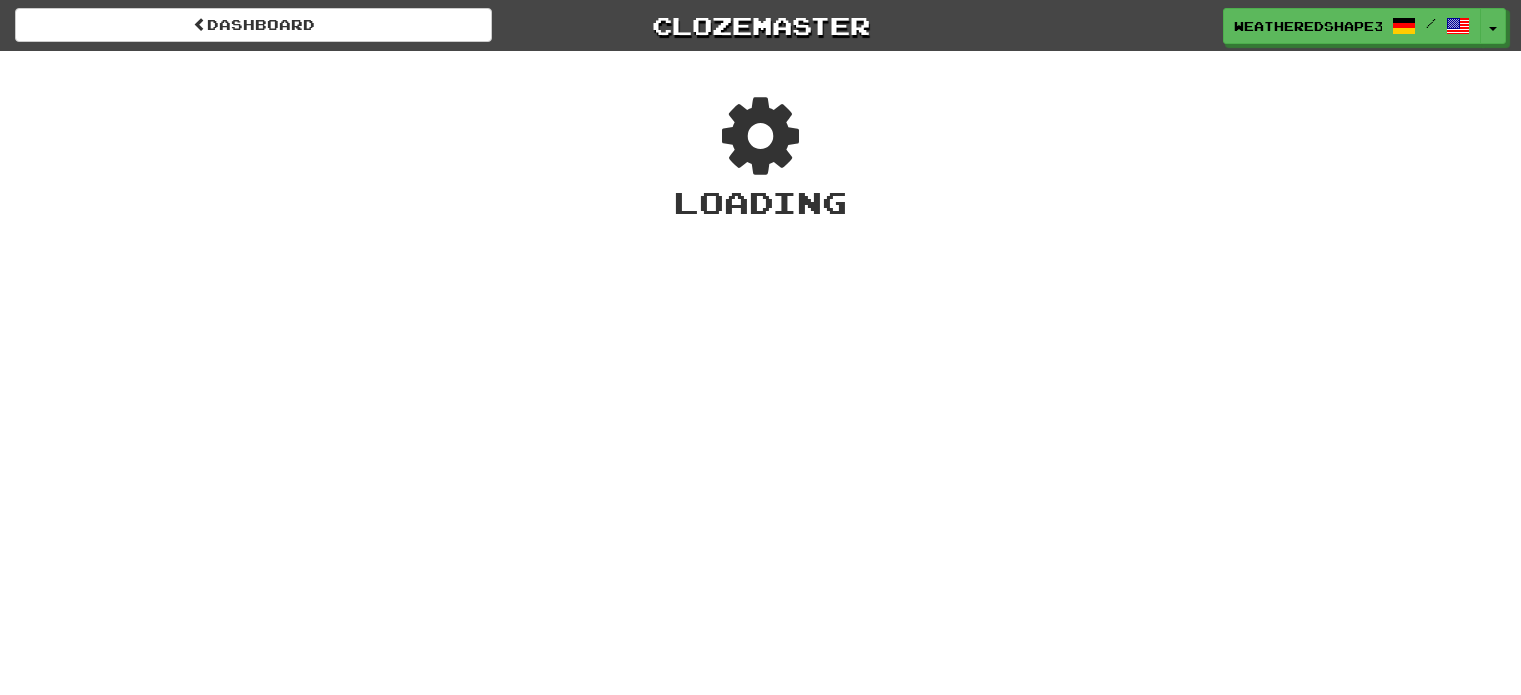 scroll, scrollTop: 0, scrollLeft: 0, axis: both 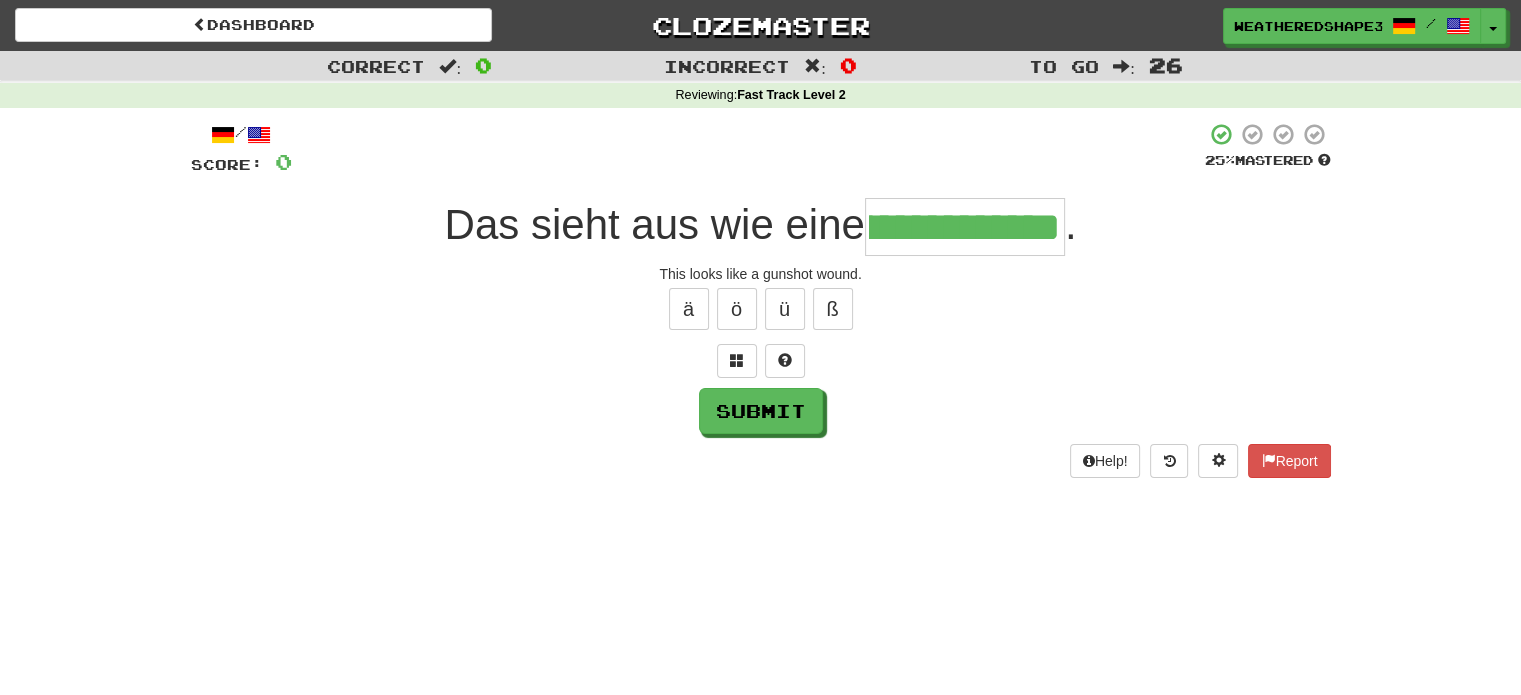 type on "**********" 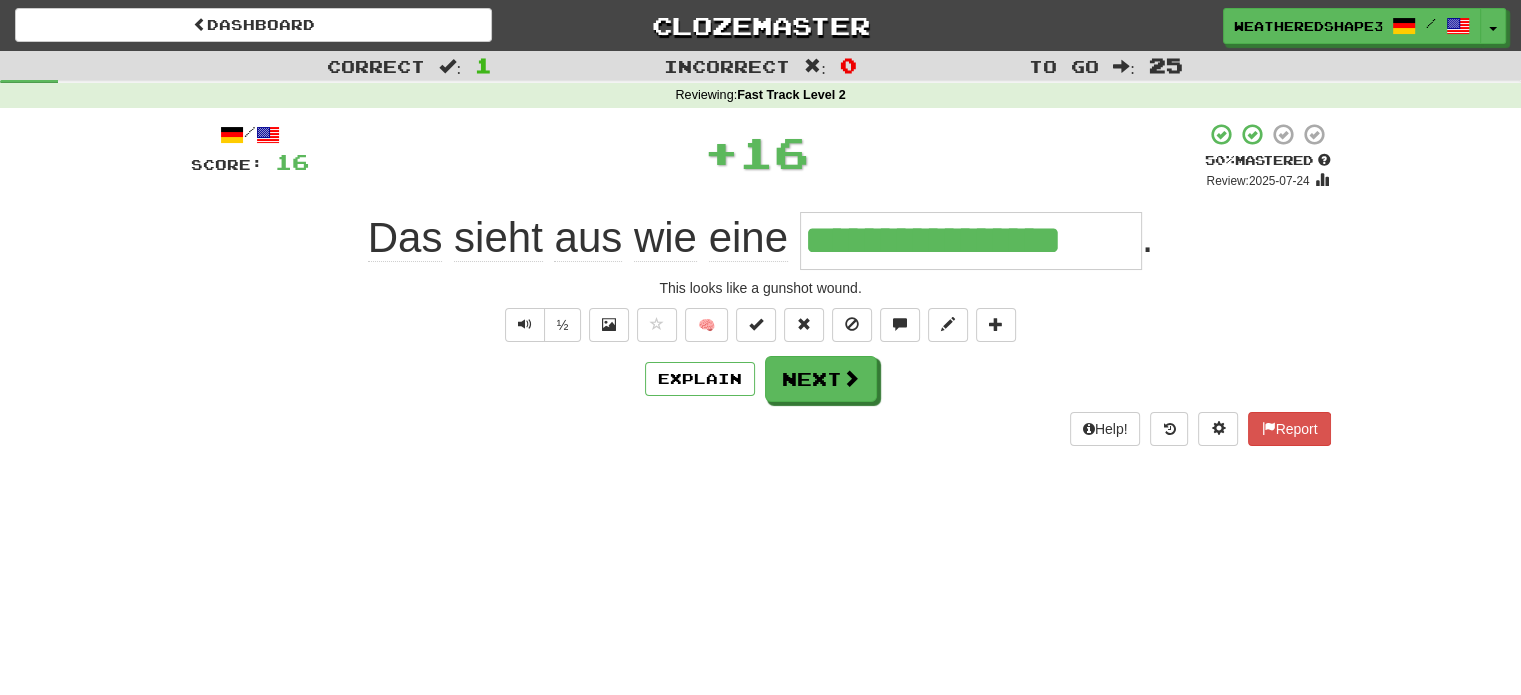 scroll, scrollTop: 0, scrollLeft: 0, axis: both 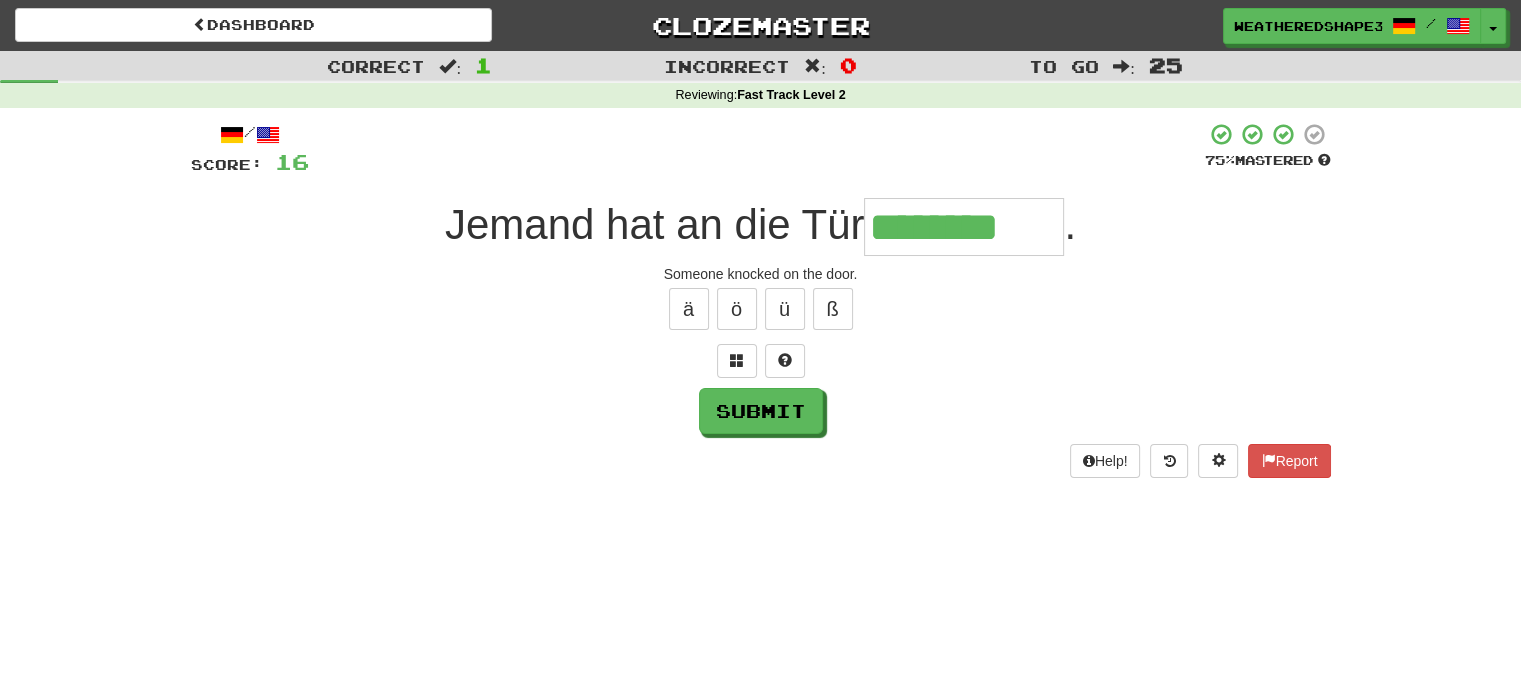 type on "********" 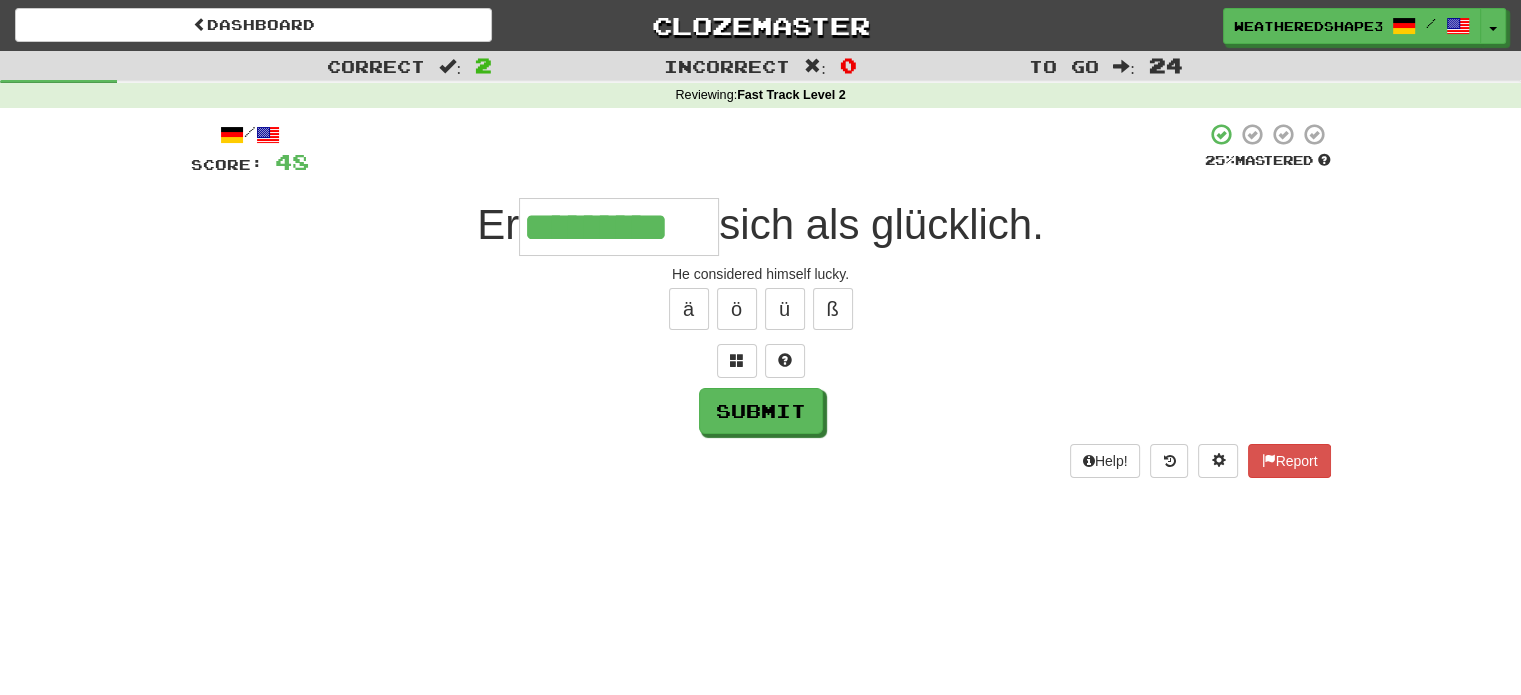 type on "*********" 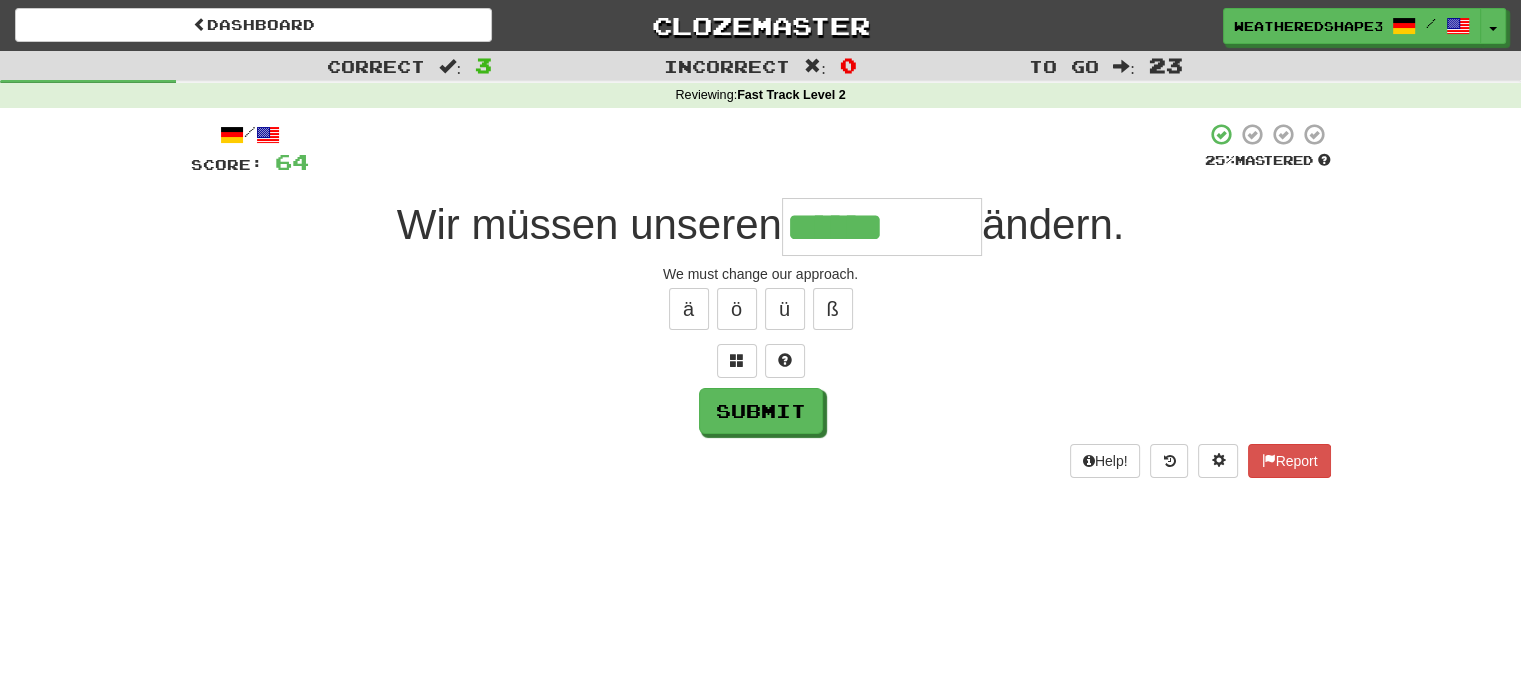 type on "******" 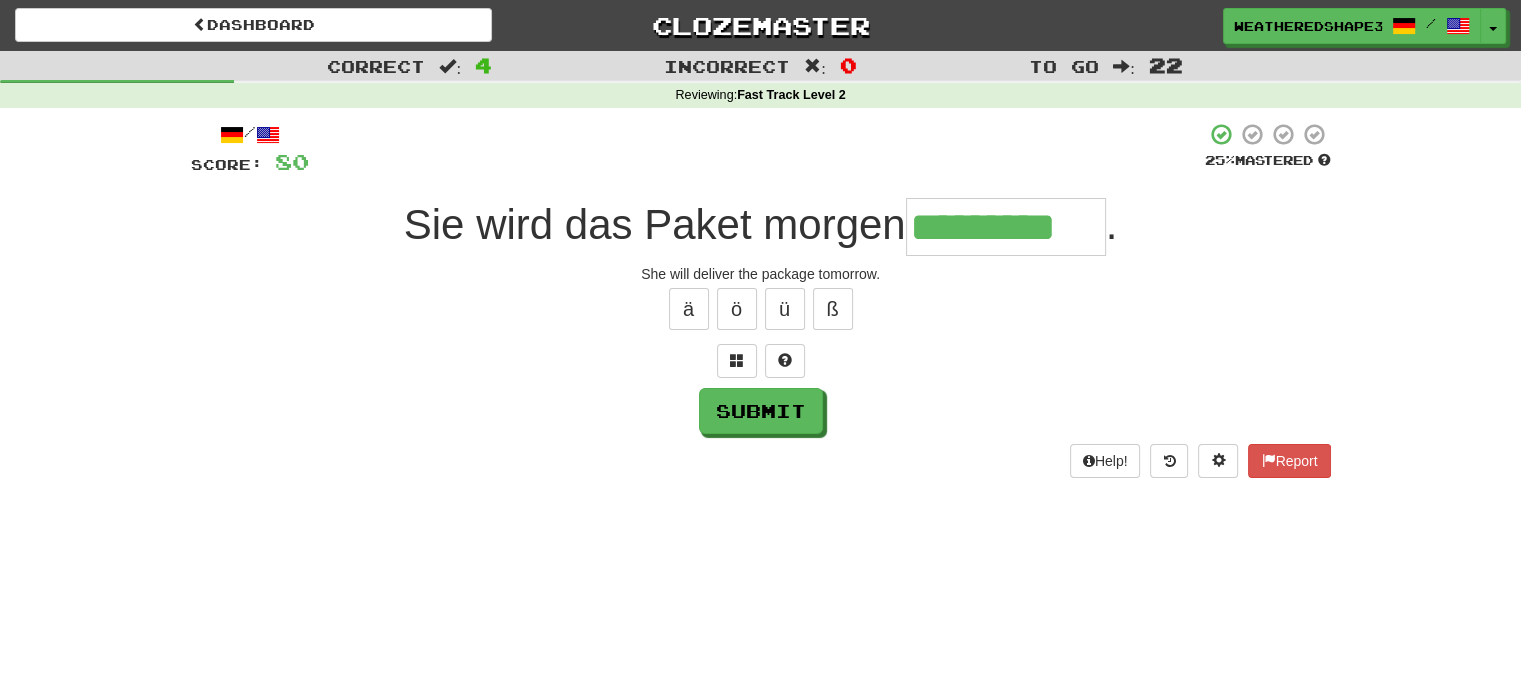 type on "*********" 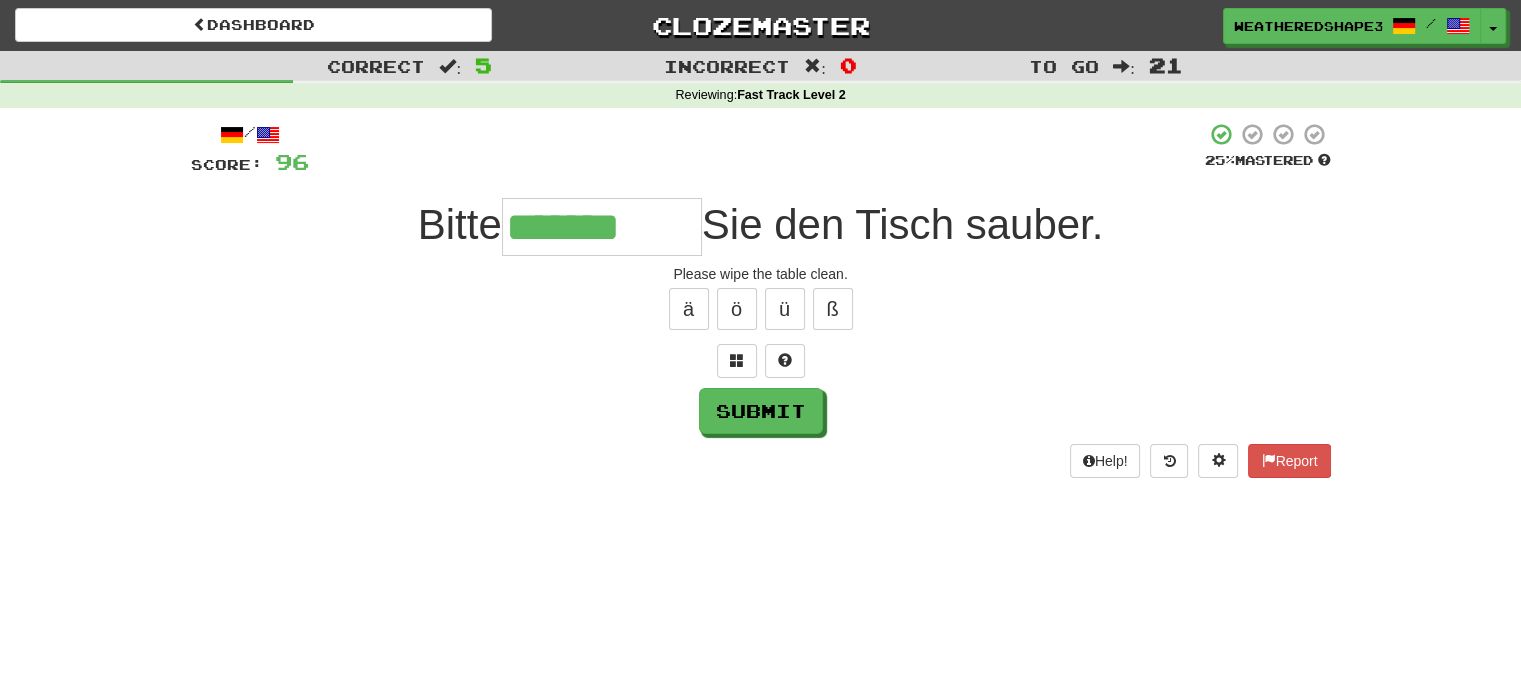 type on "*******" 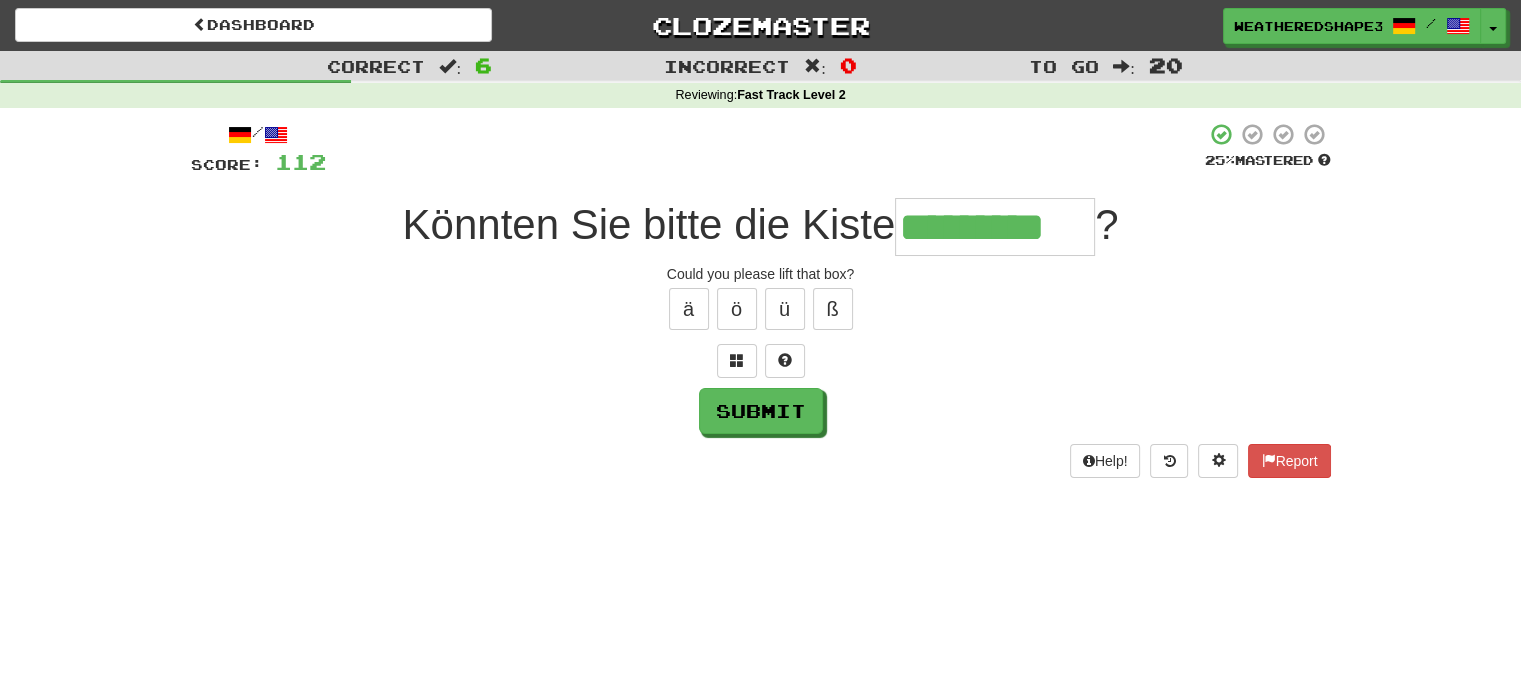 scroll, scrollTop: 0, scrollLeft: 15, axis: horizontal 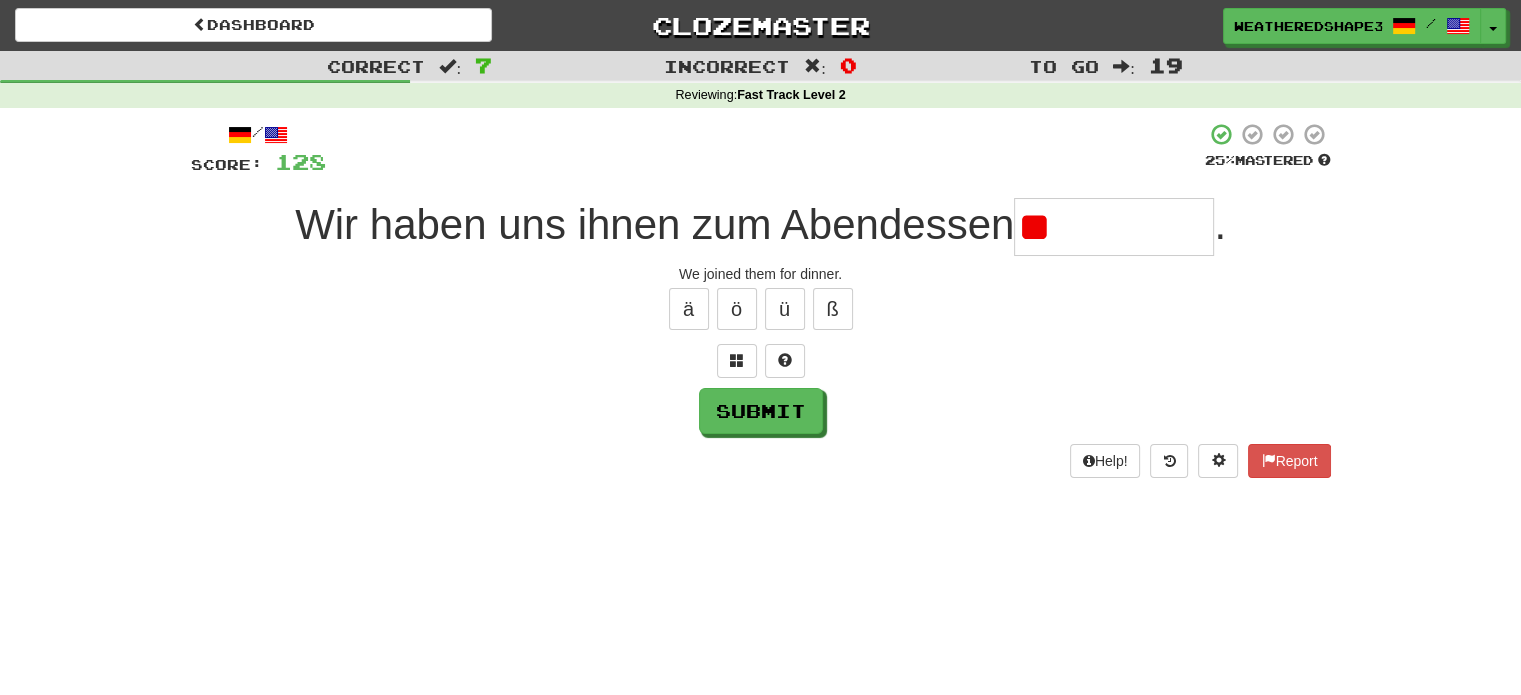 type on "*" 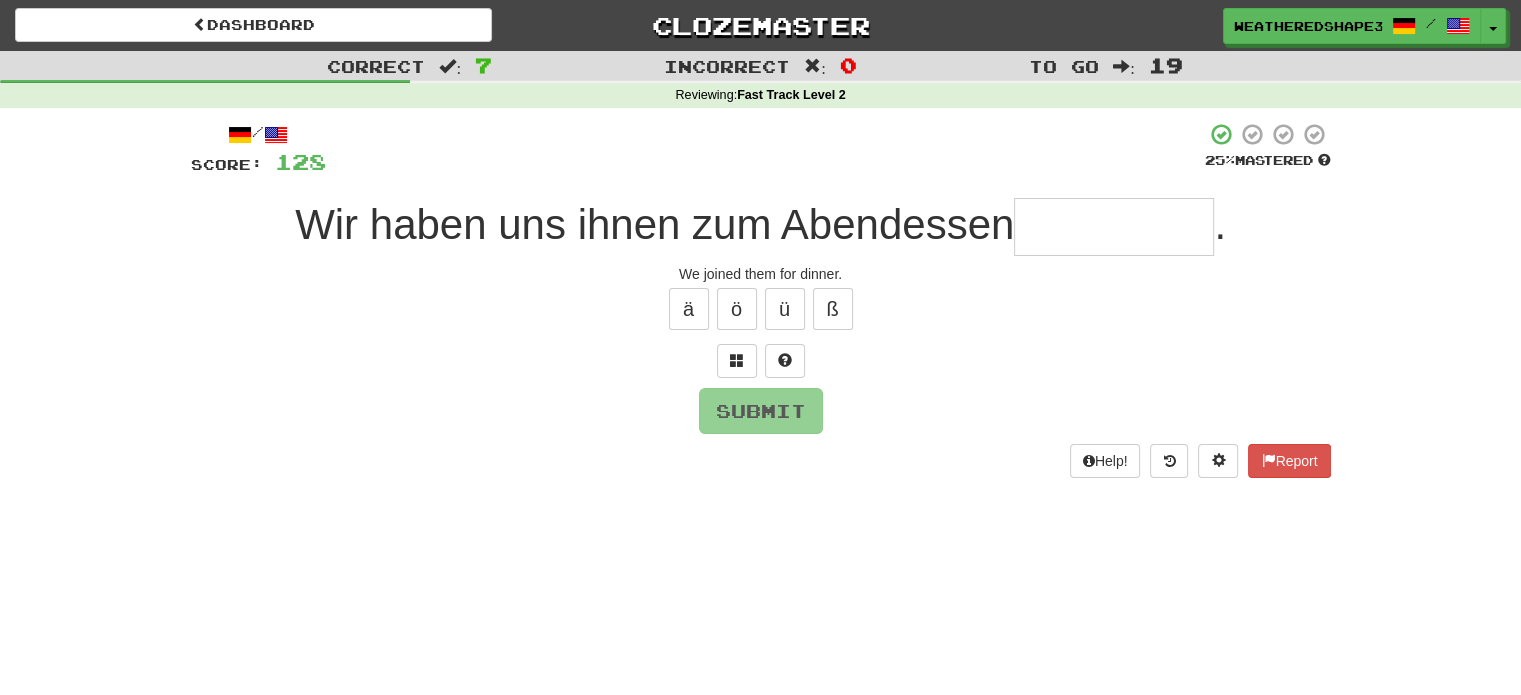 type on "**********" 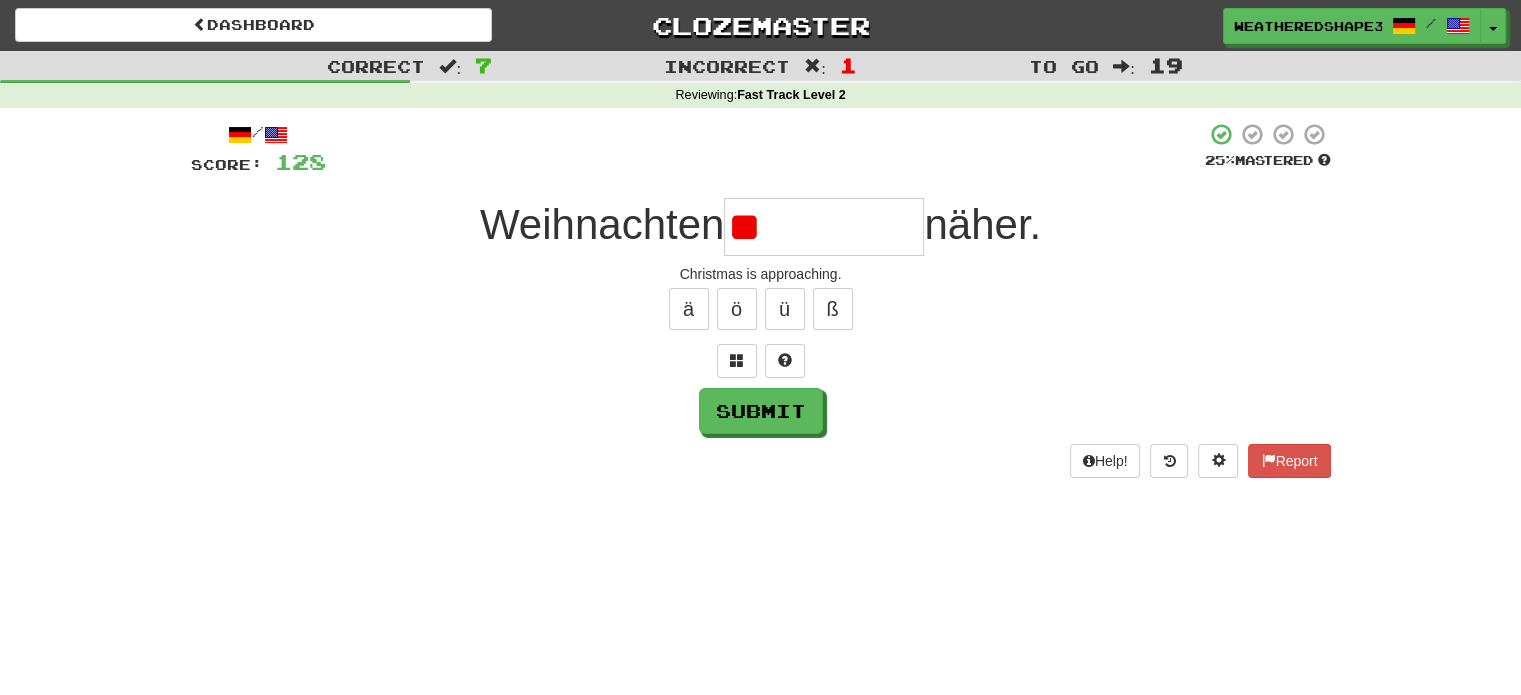 type on "*" 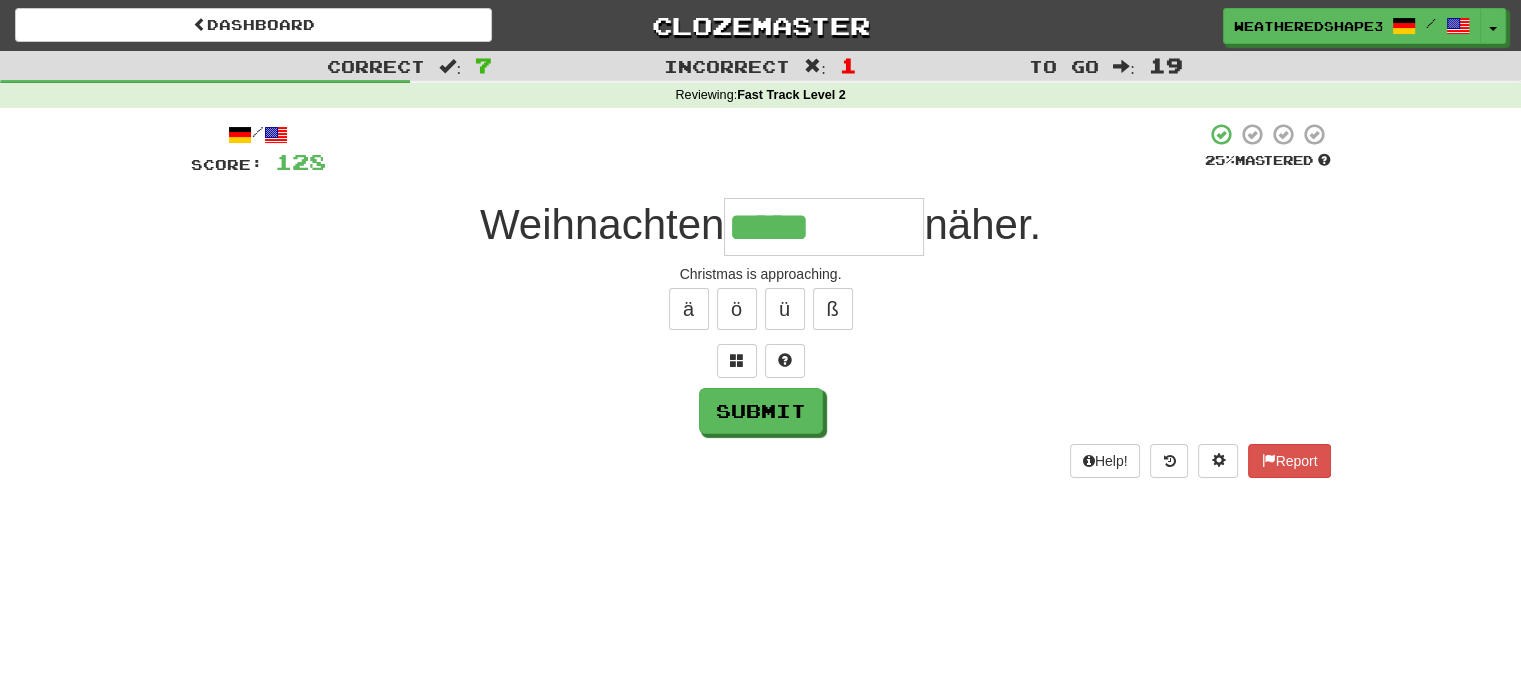type on "*****" 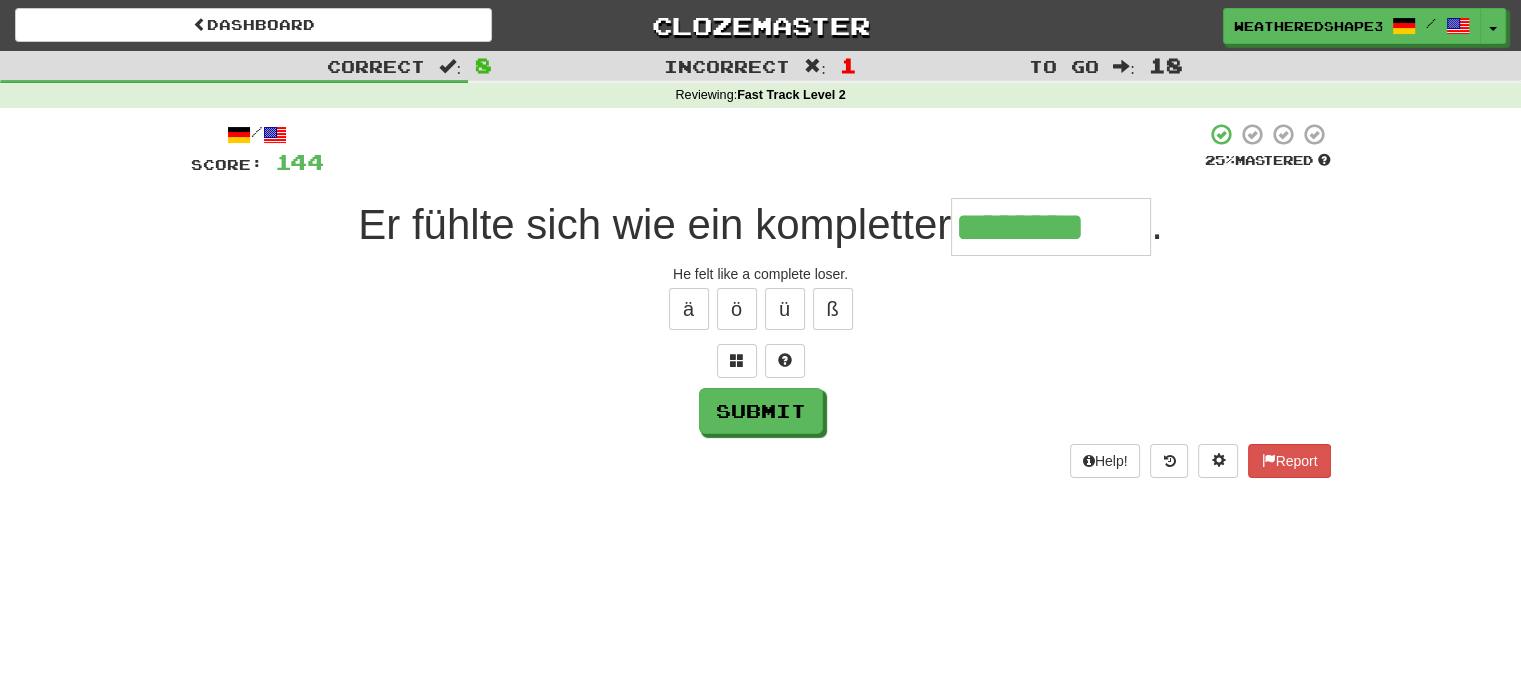 type on "********" 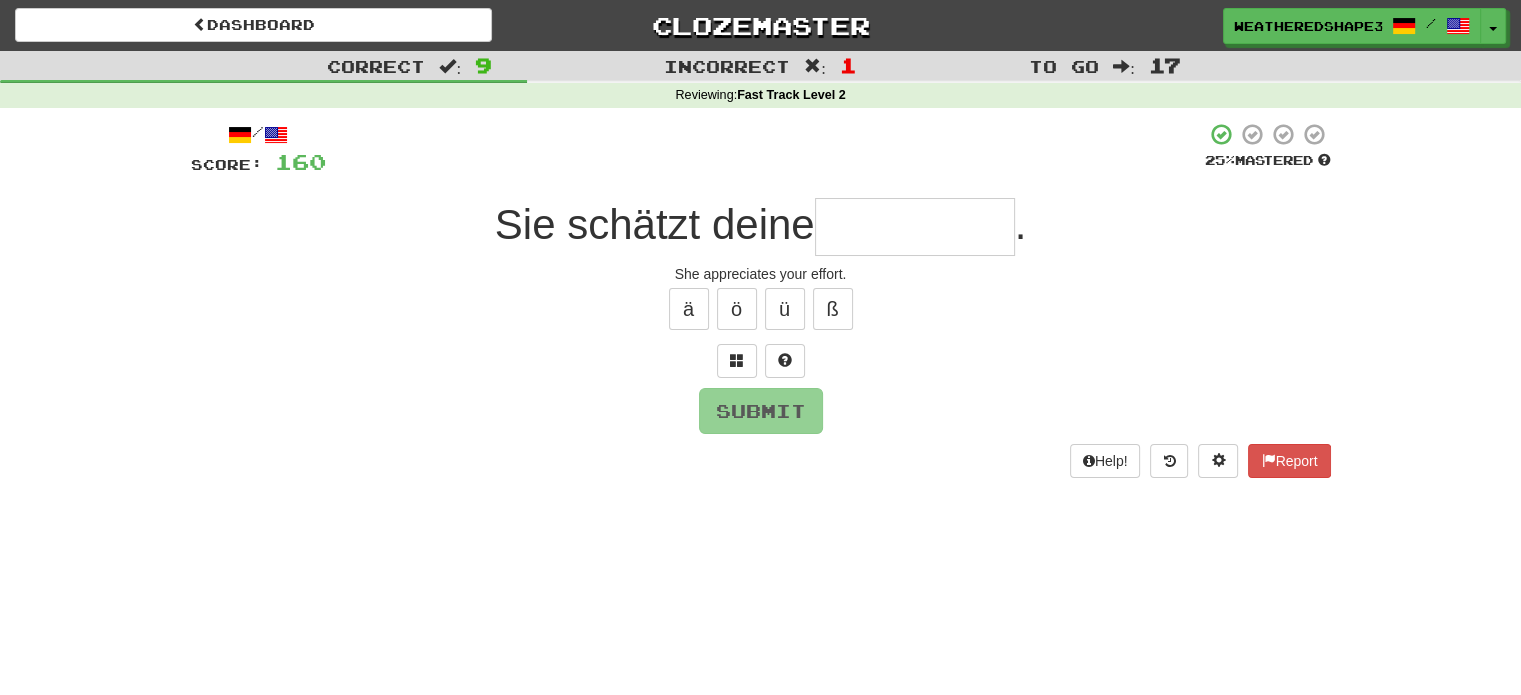 type on "*" 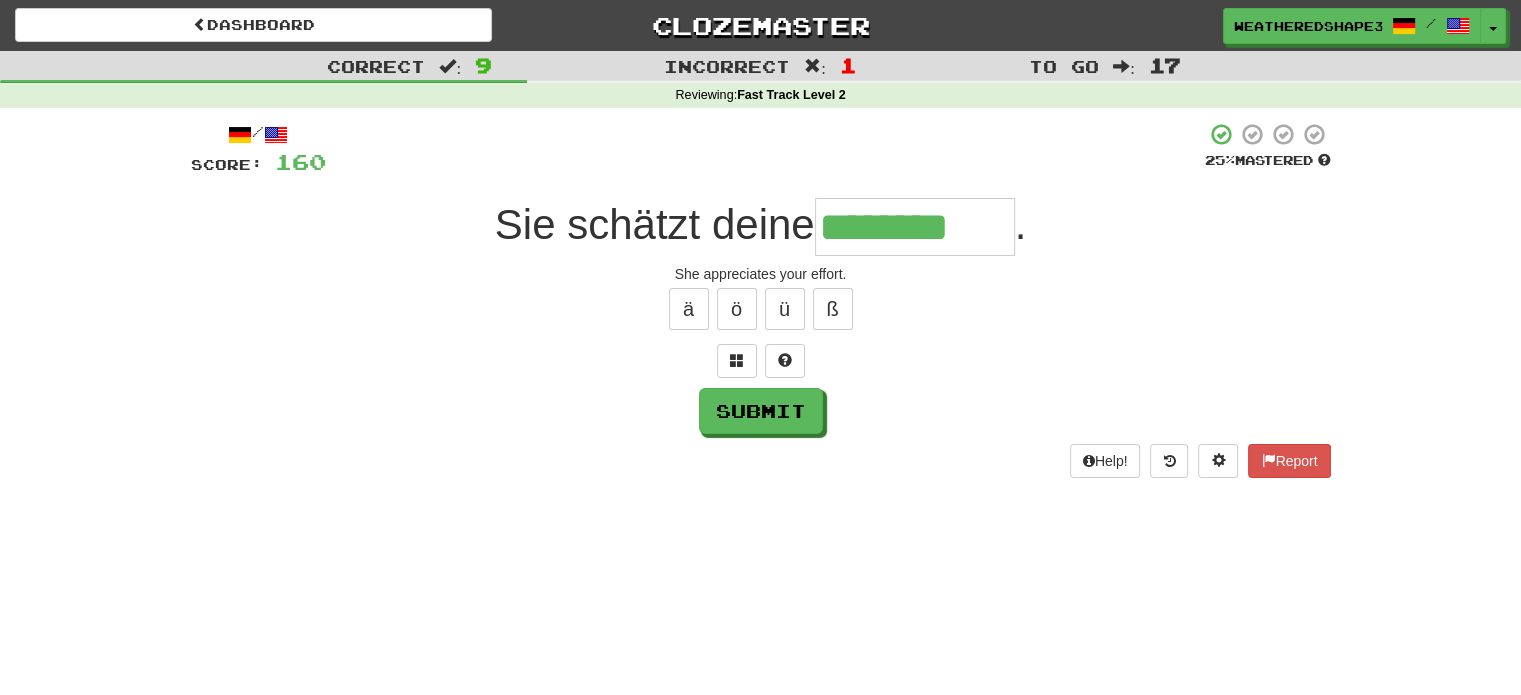 scroll, scrollTop: 0, scrollLeft: 5, axis: horizontal 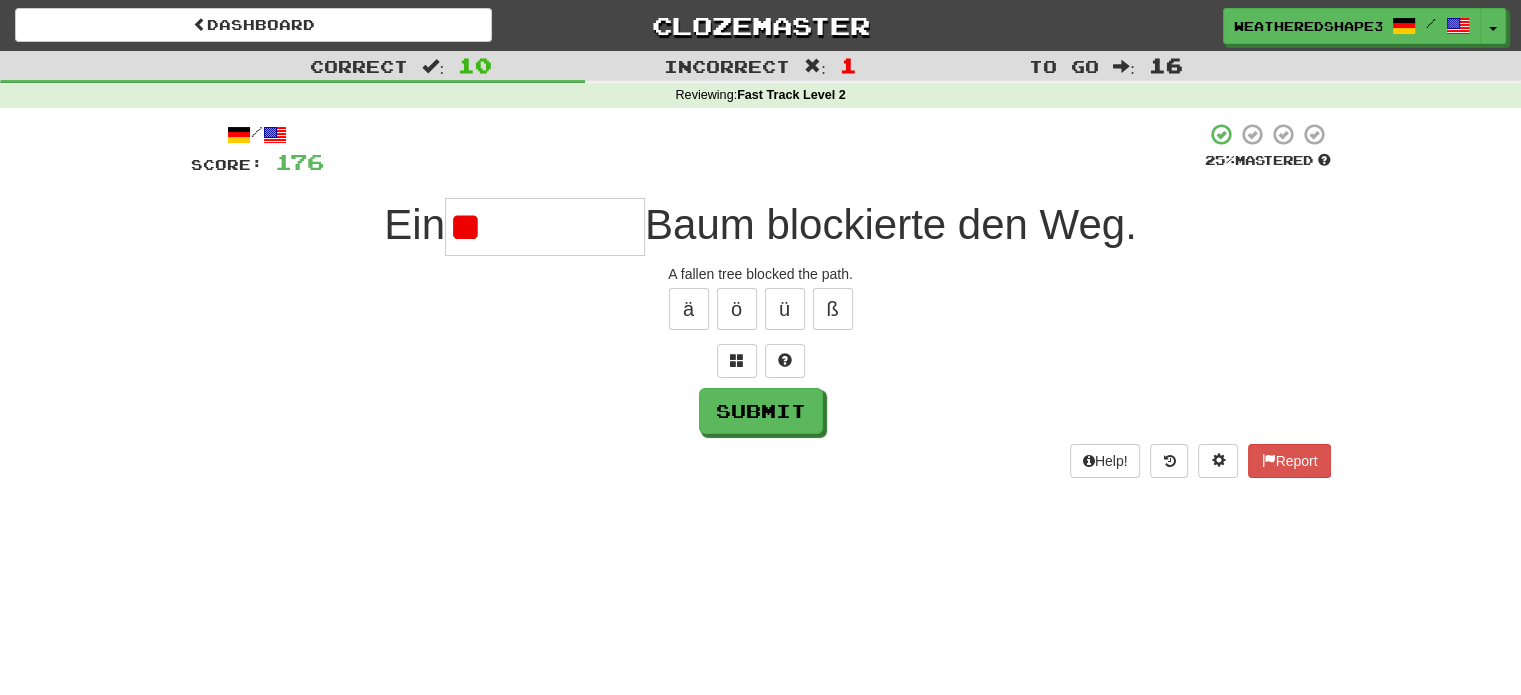 type on "*" 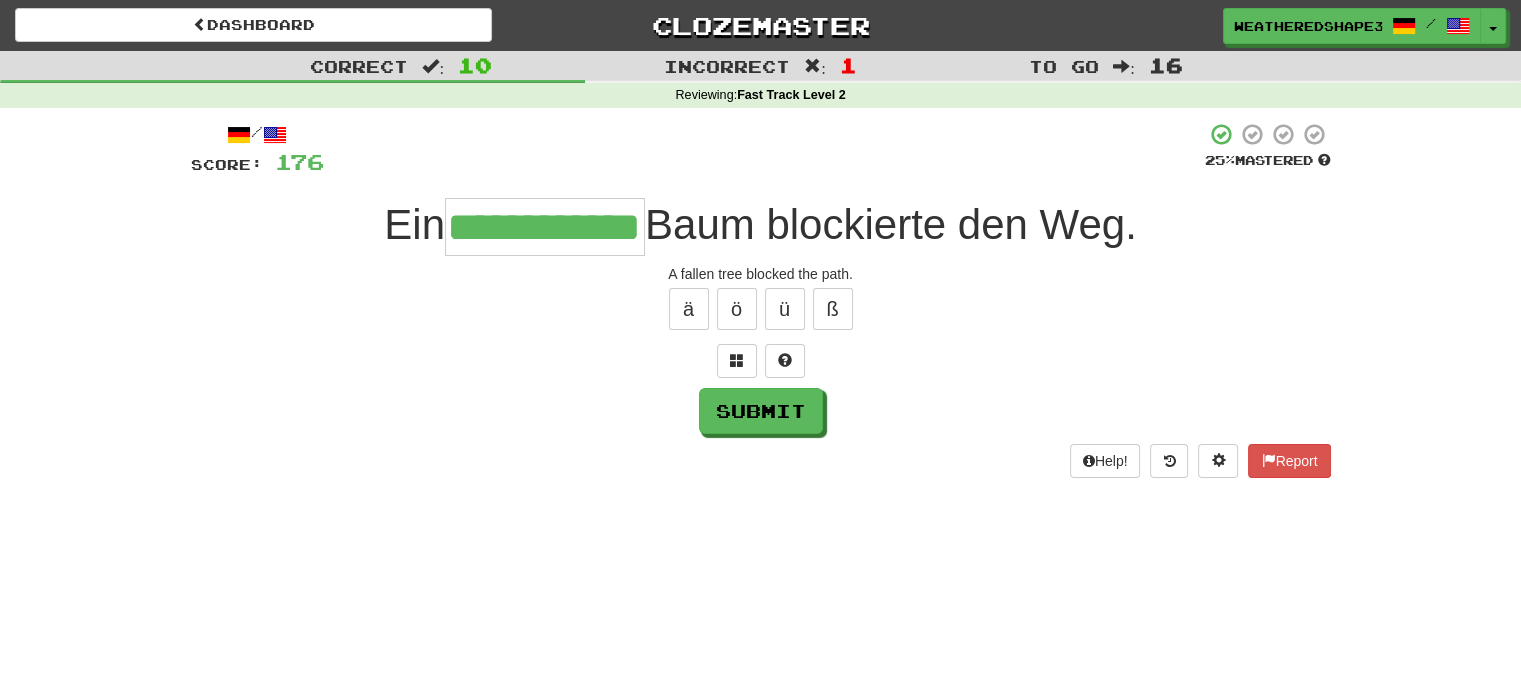 scroll, scrollTop: 0, scrollLeft: 52, axis: horizontal 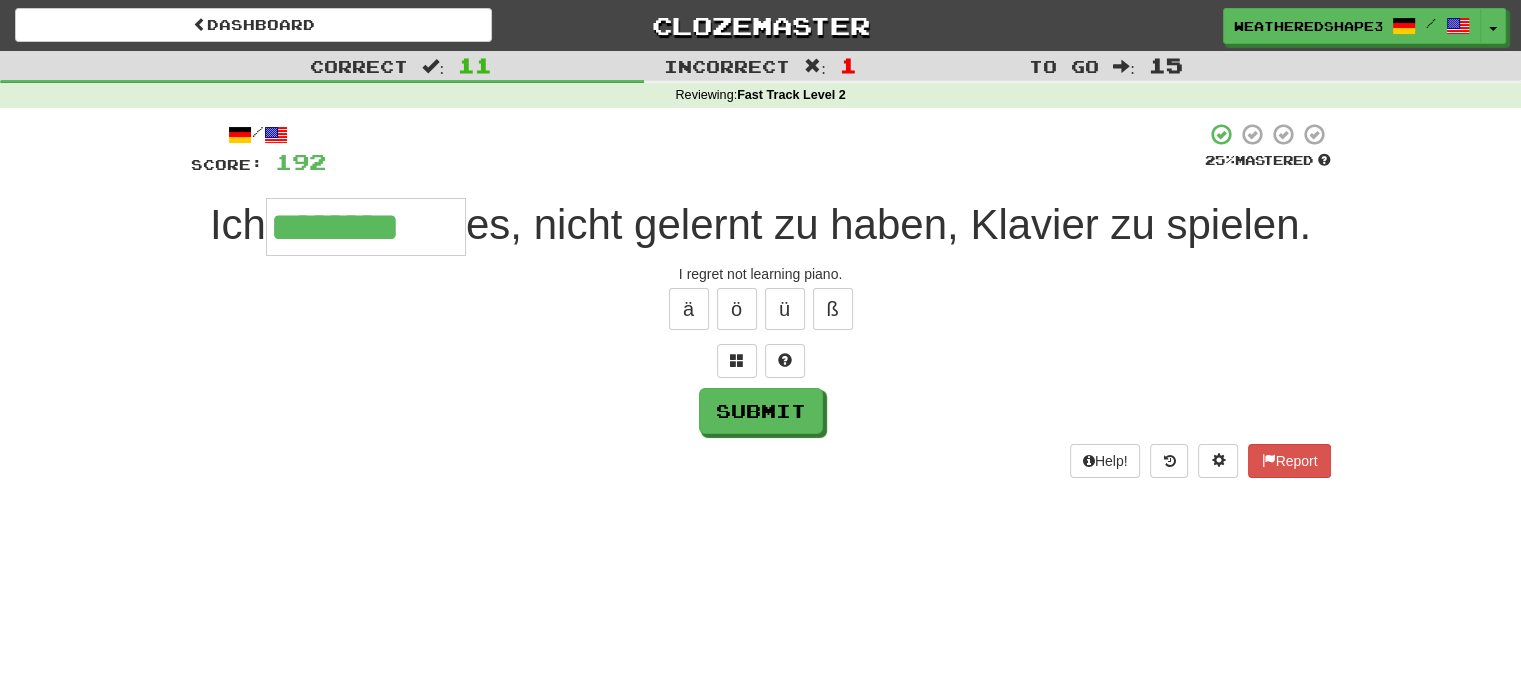 type on "********" 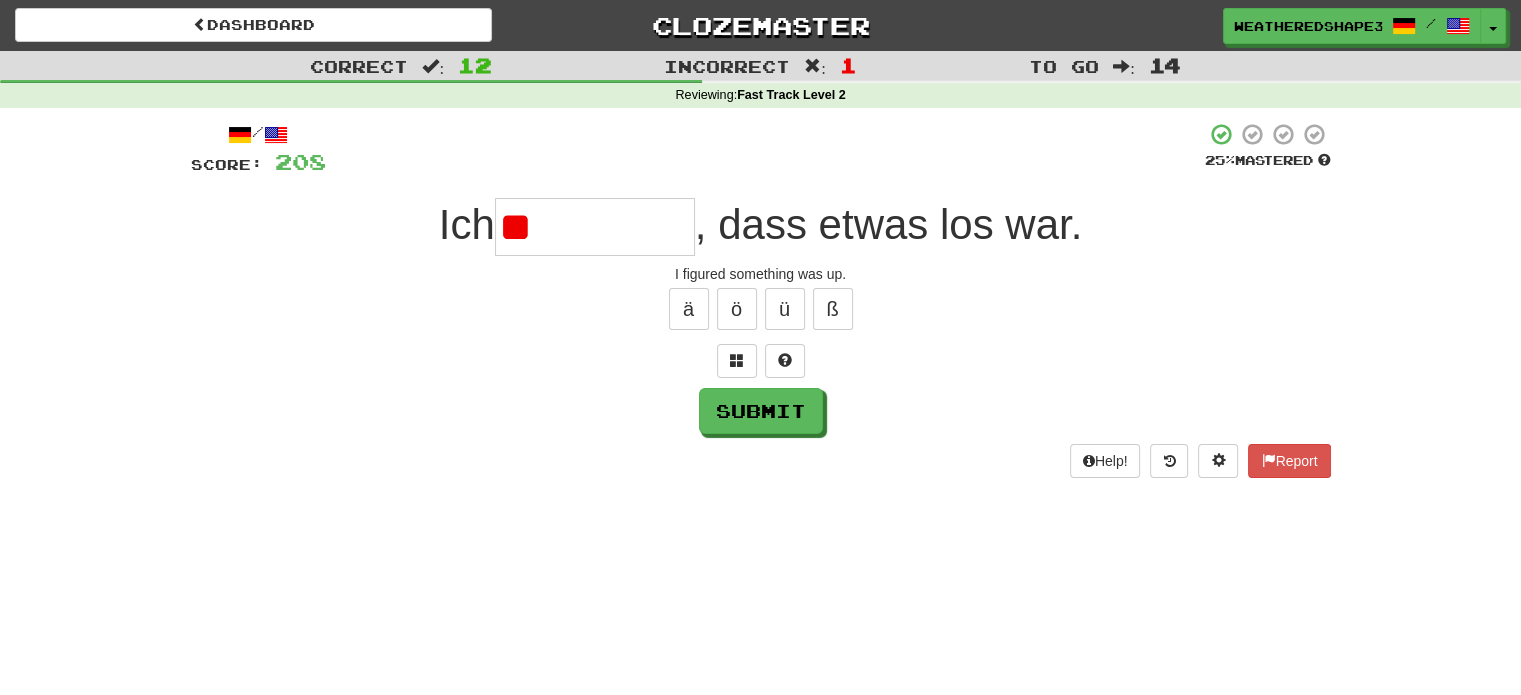 type on "*" 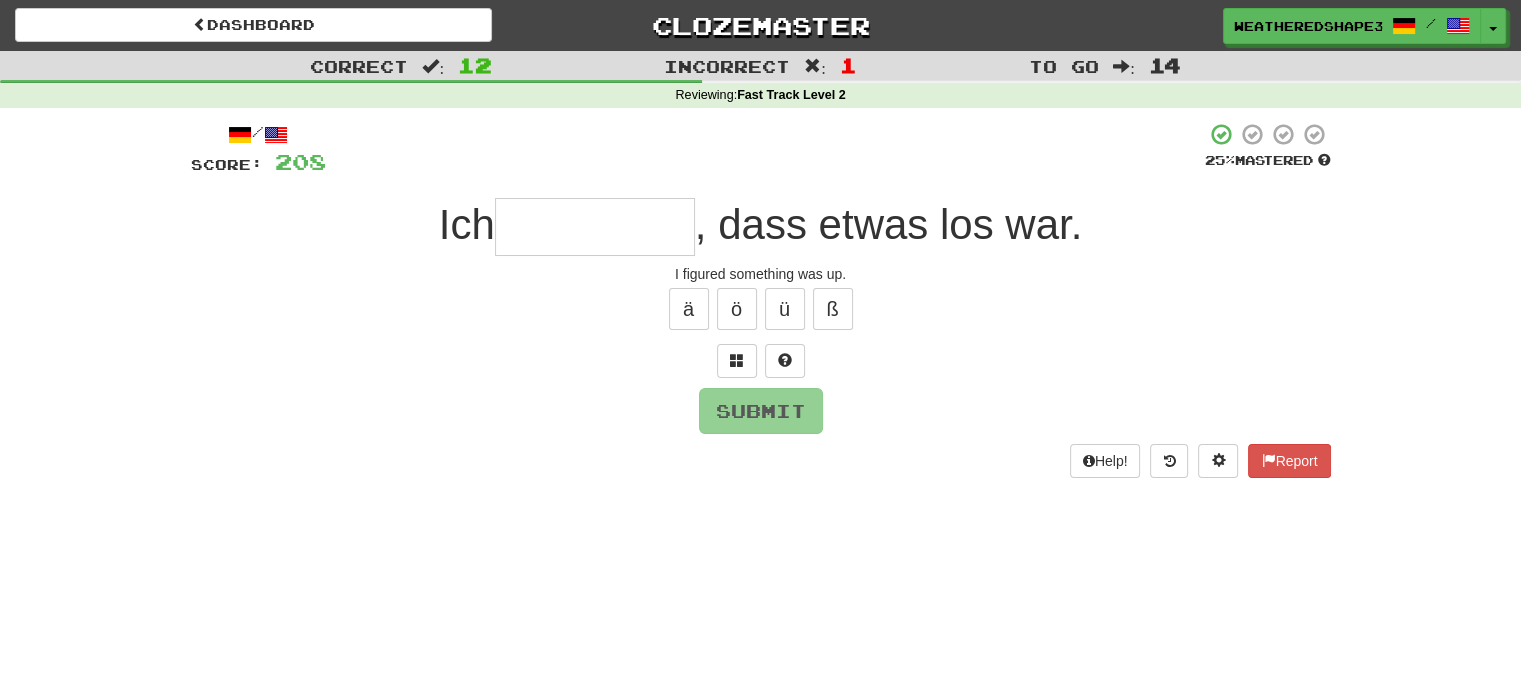 type on "*****" 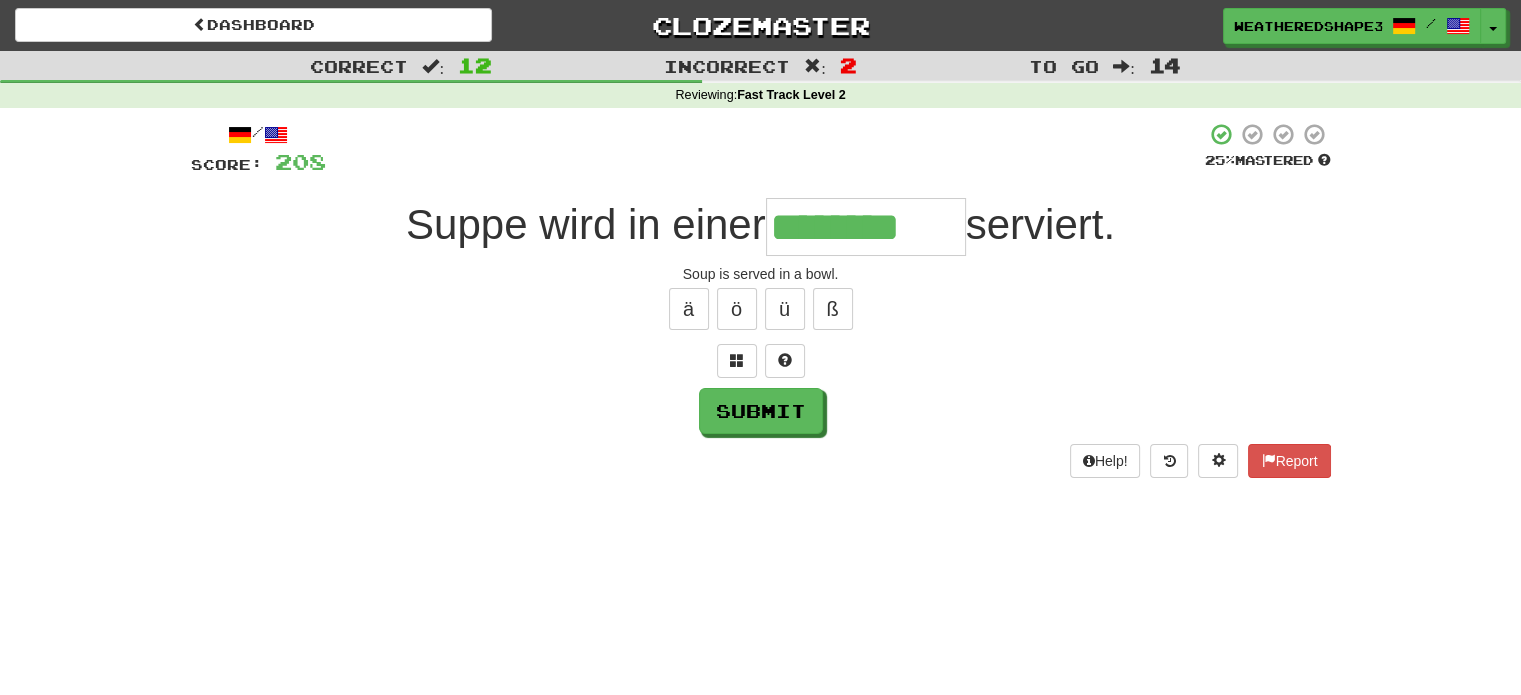 type on "********" 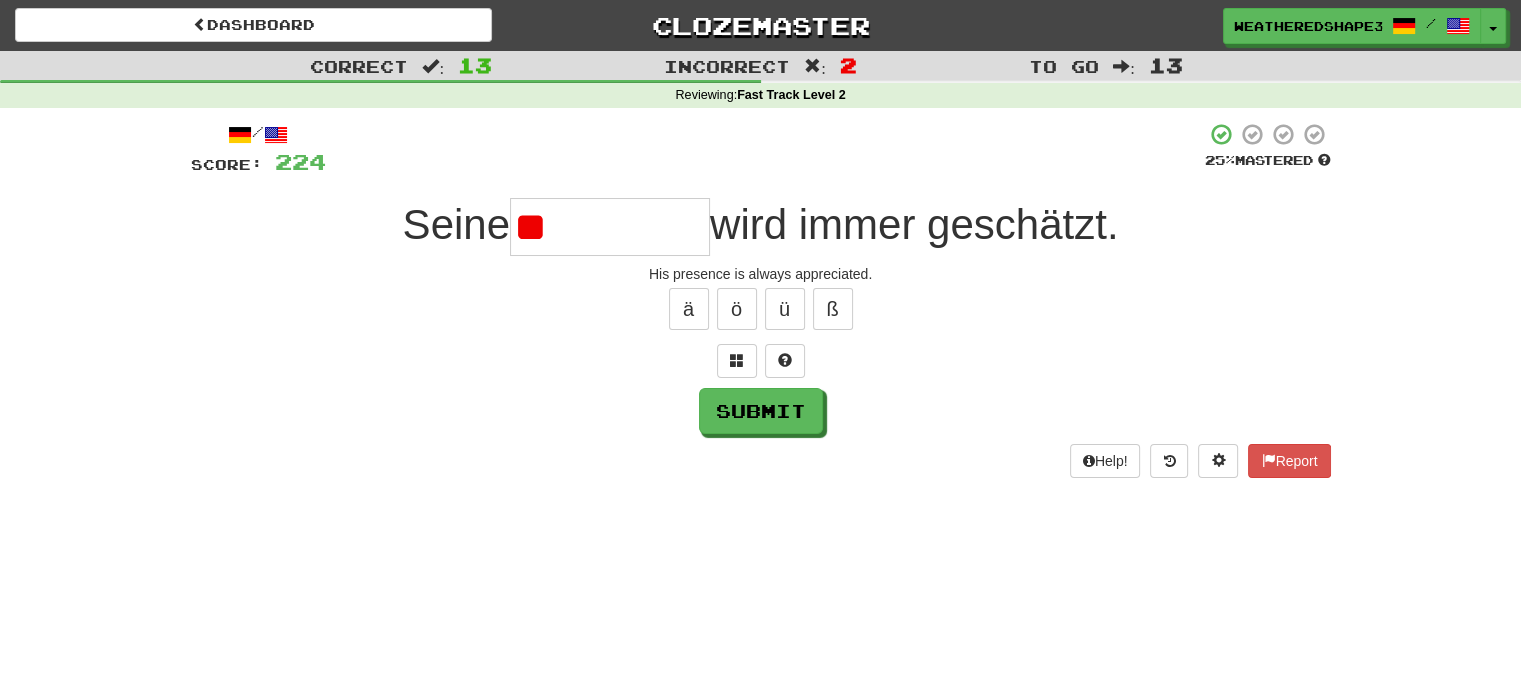 type on "*" 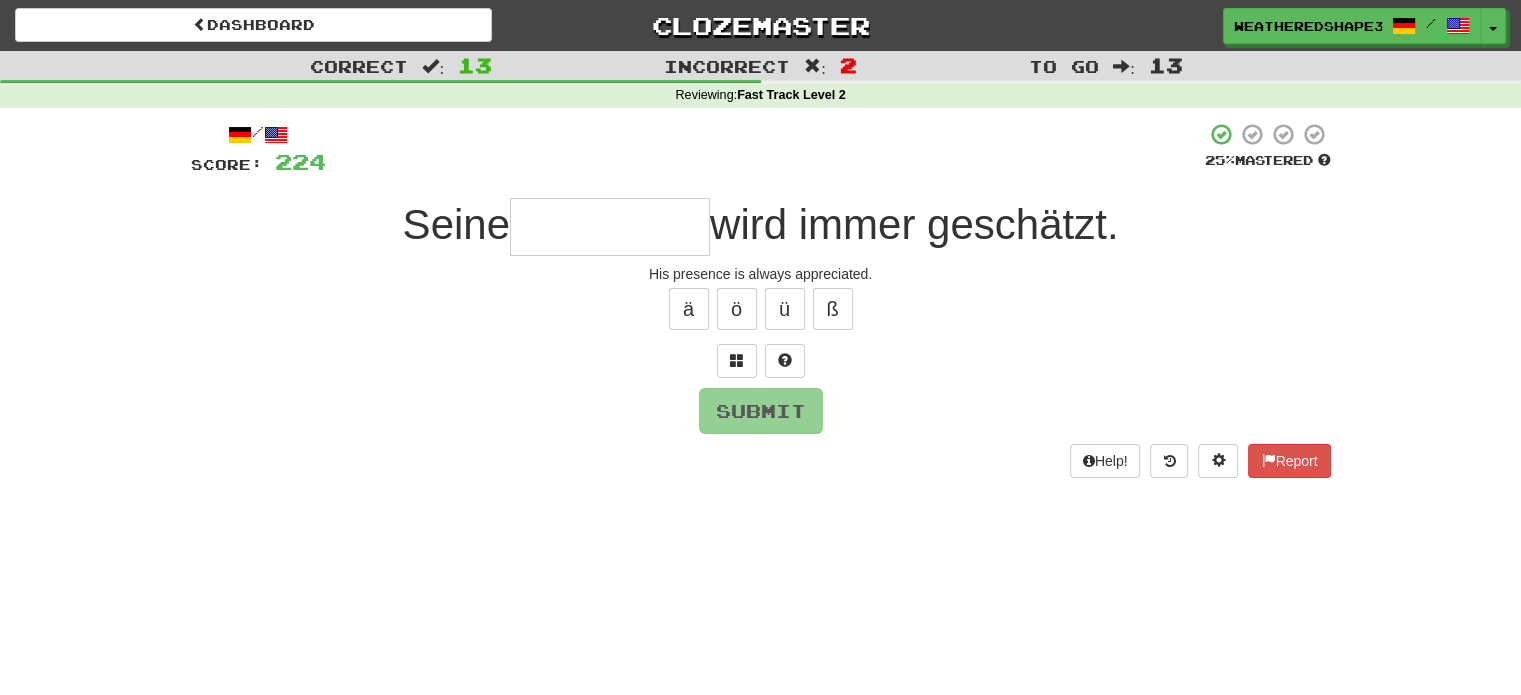 type on "*" 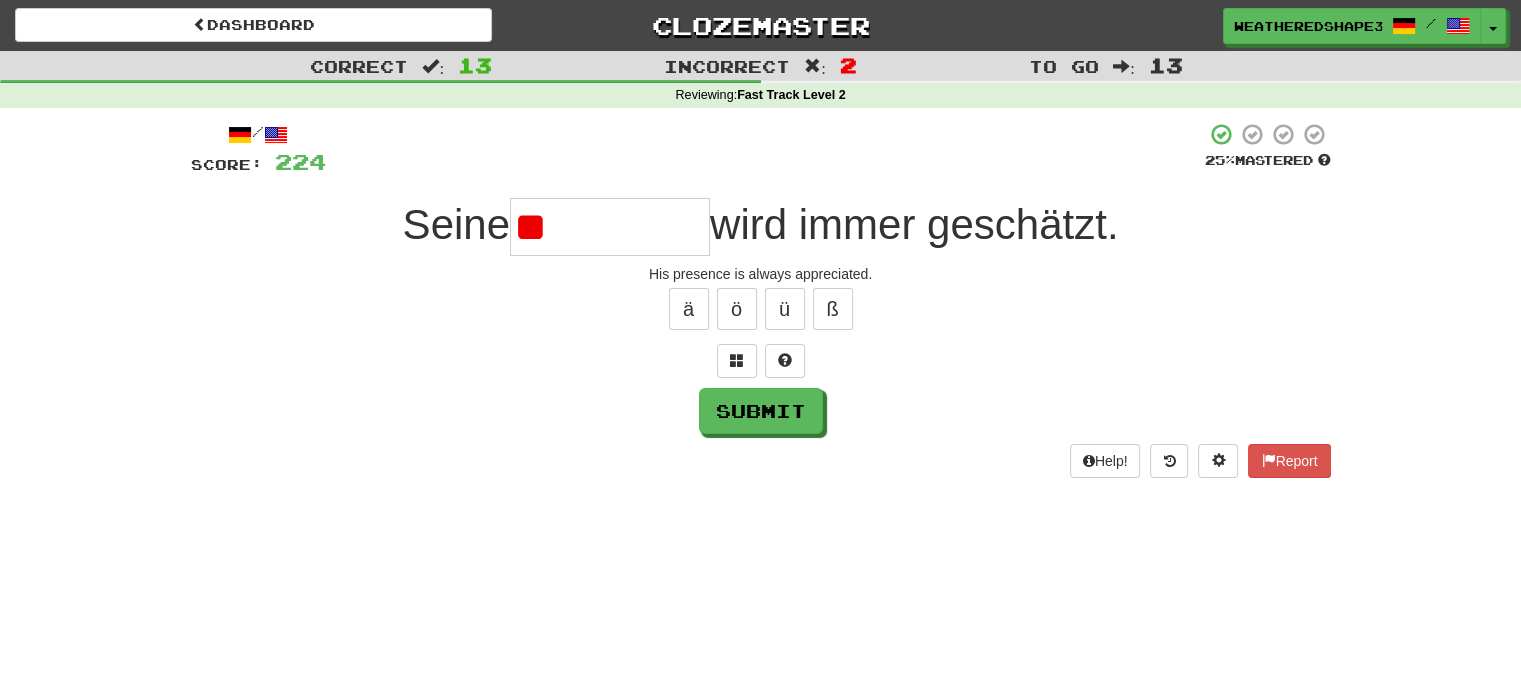 type on "*" 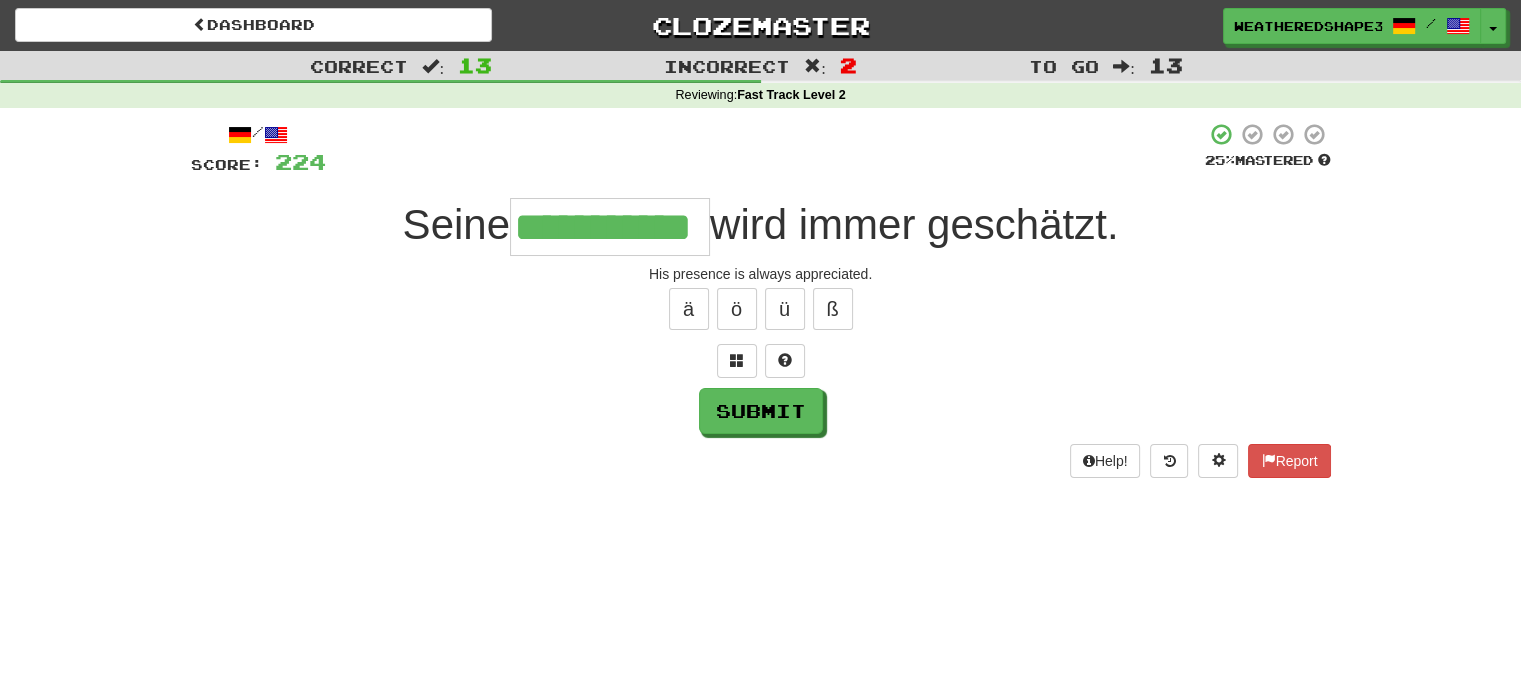 scroll, scrollTop: 0, scrollLeft: 43, axis: horizontal 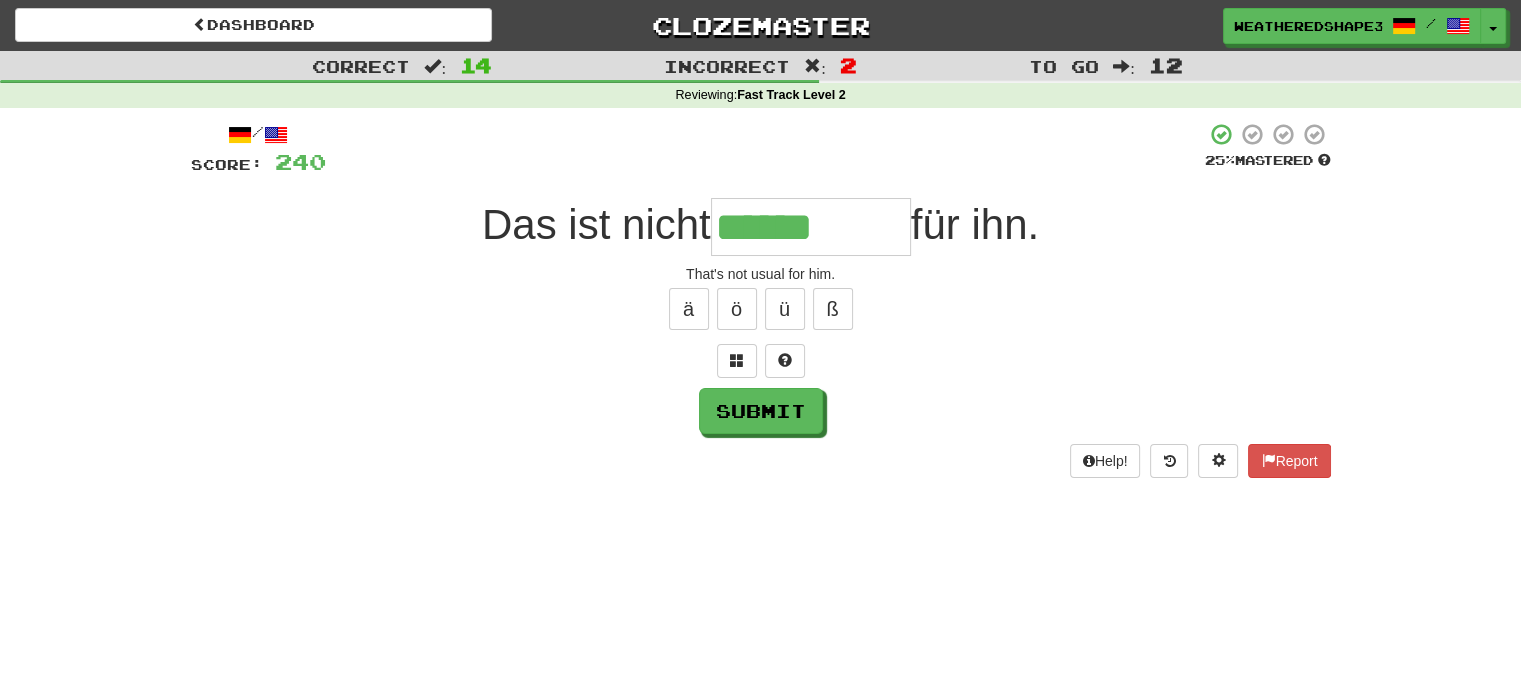 type on "******" 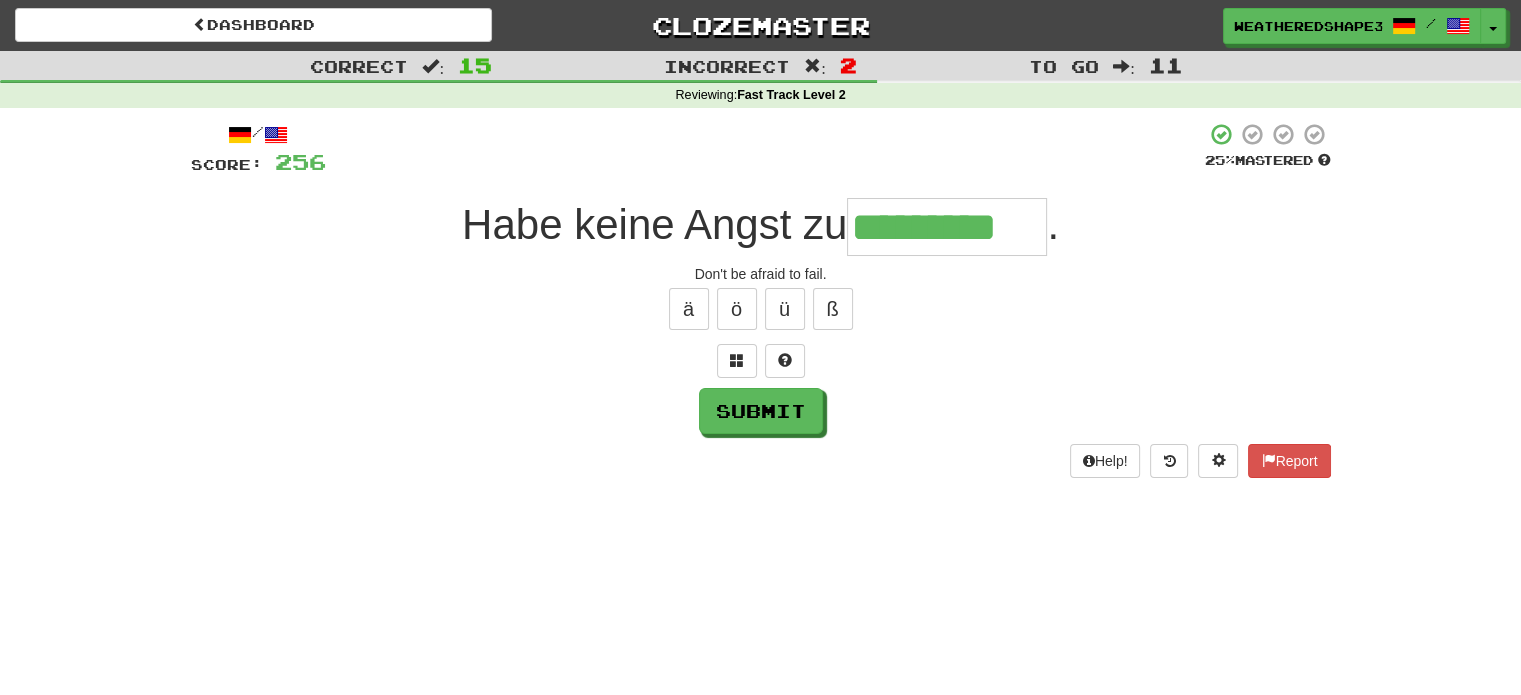 type on "*********" 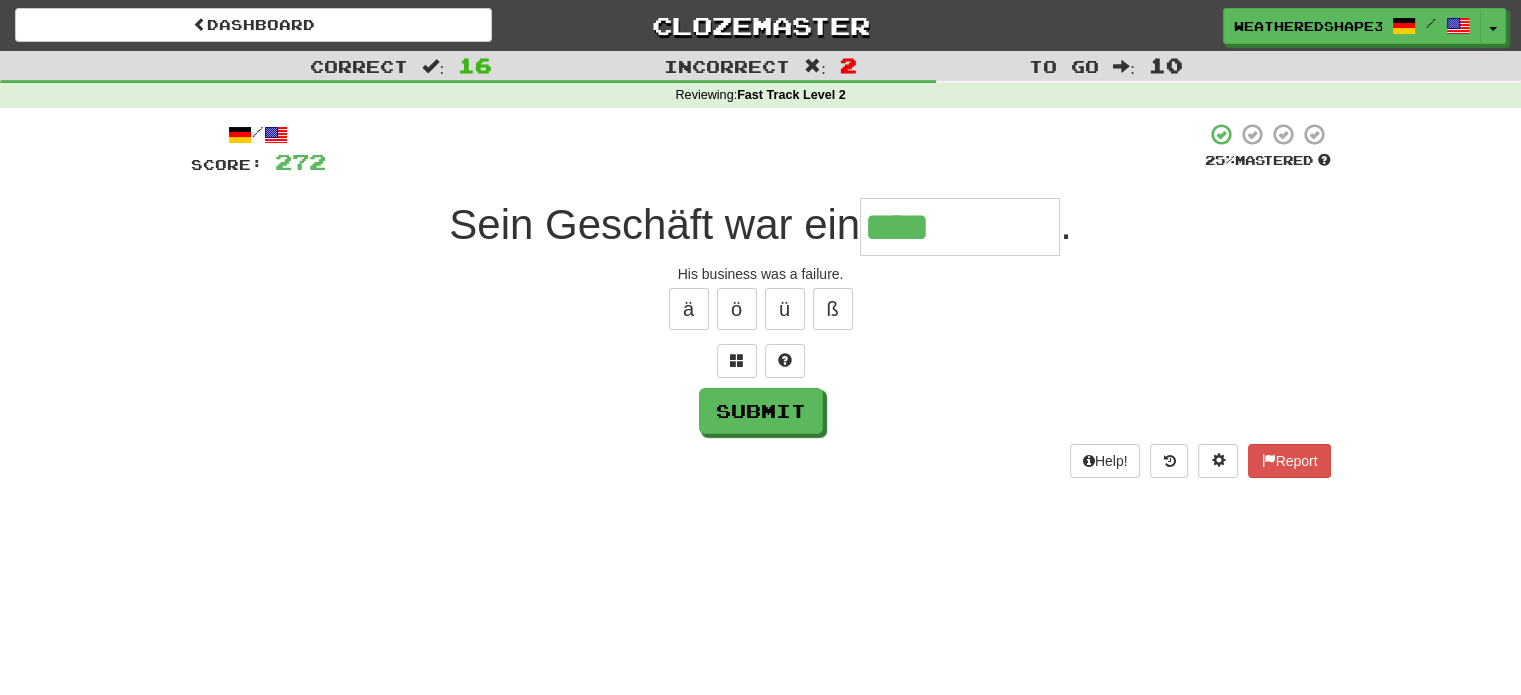 type on "****" 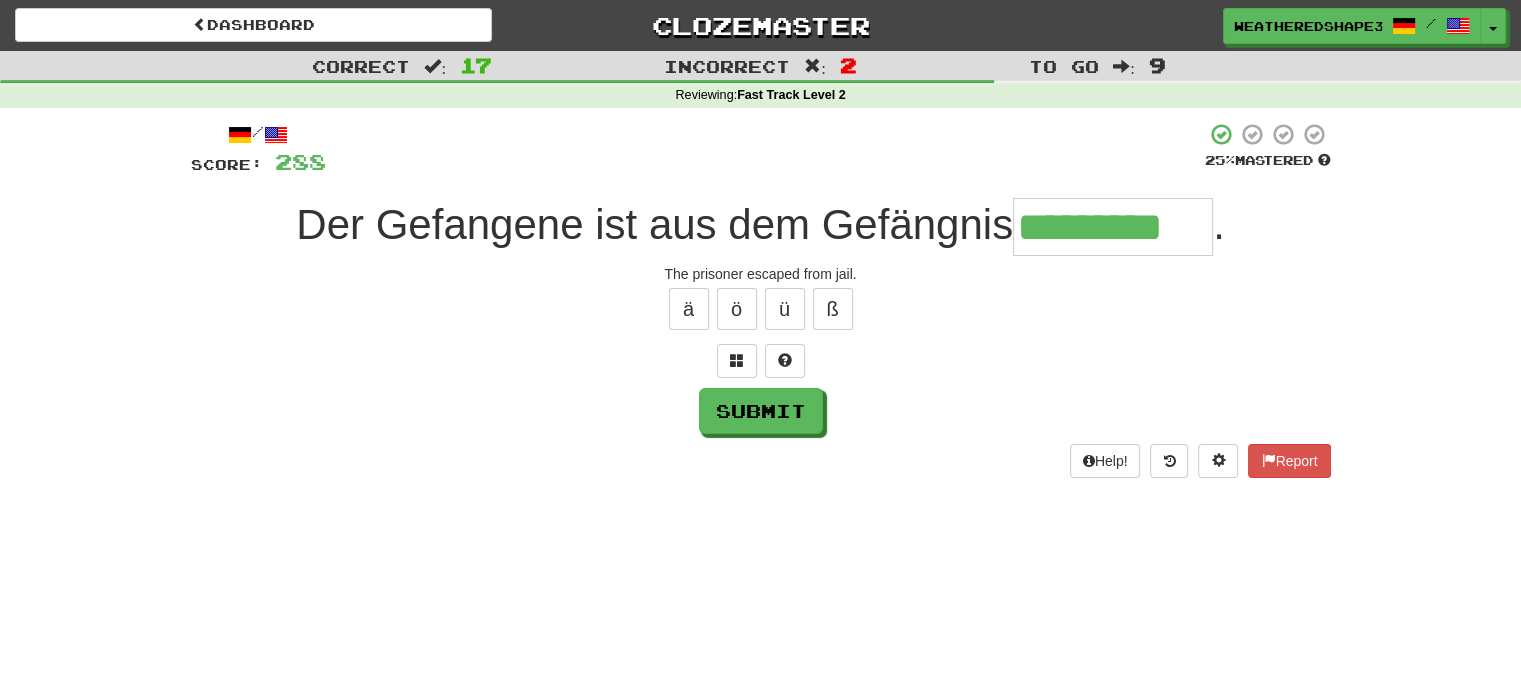 scroll, scrollTop: 0, scrollLeft: 26, axis: horizontal 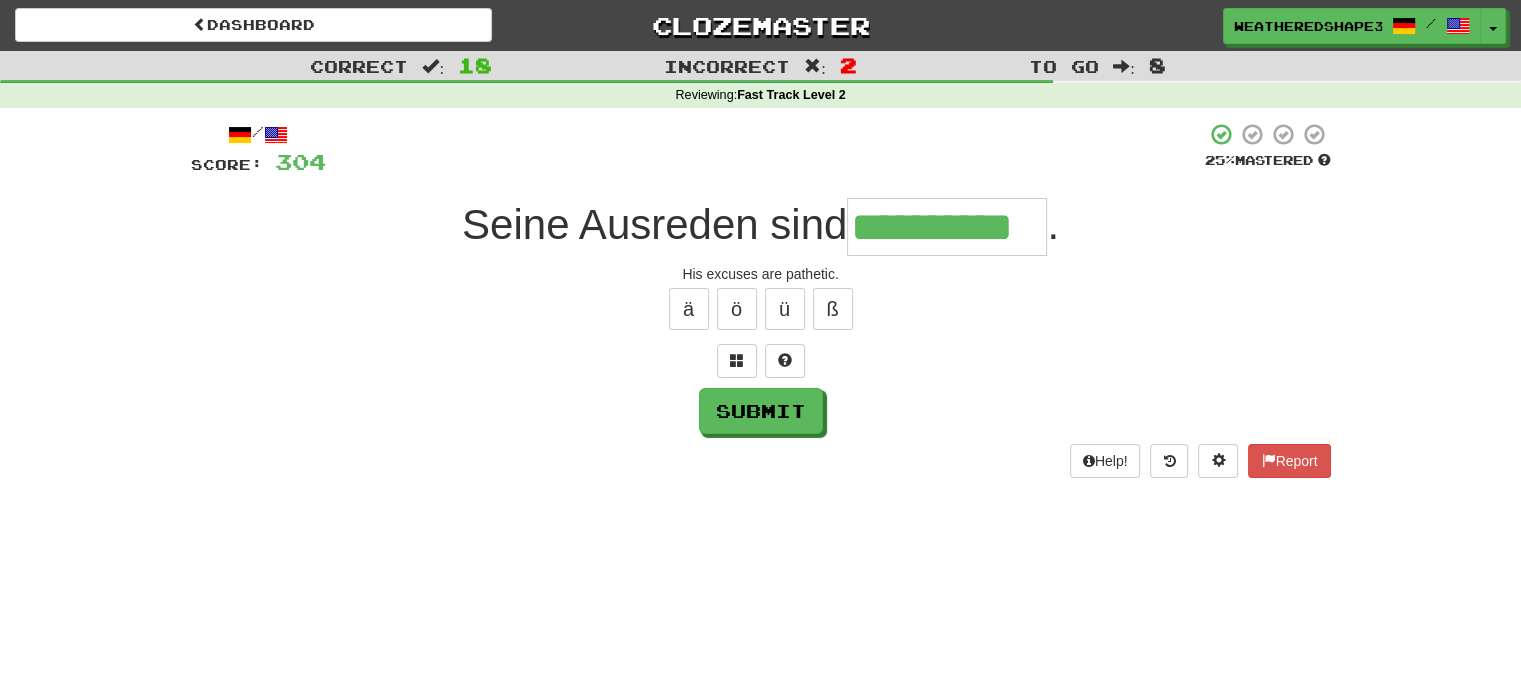 type on "**********" 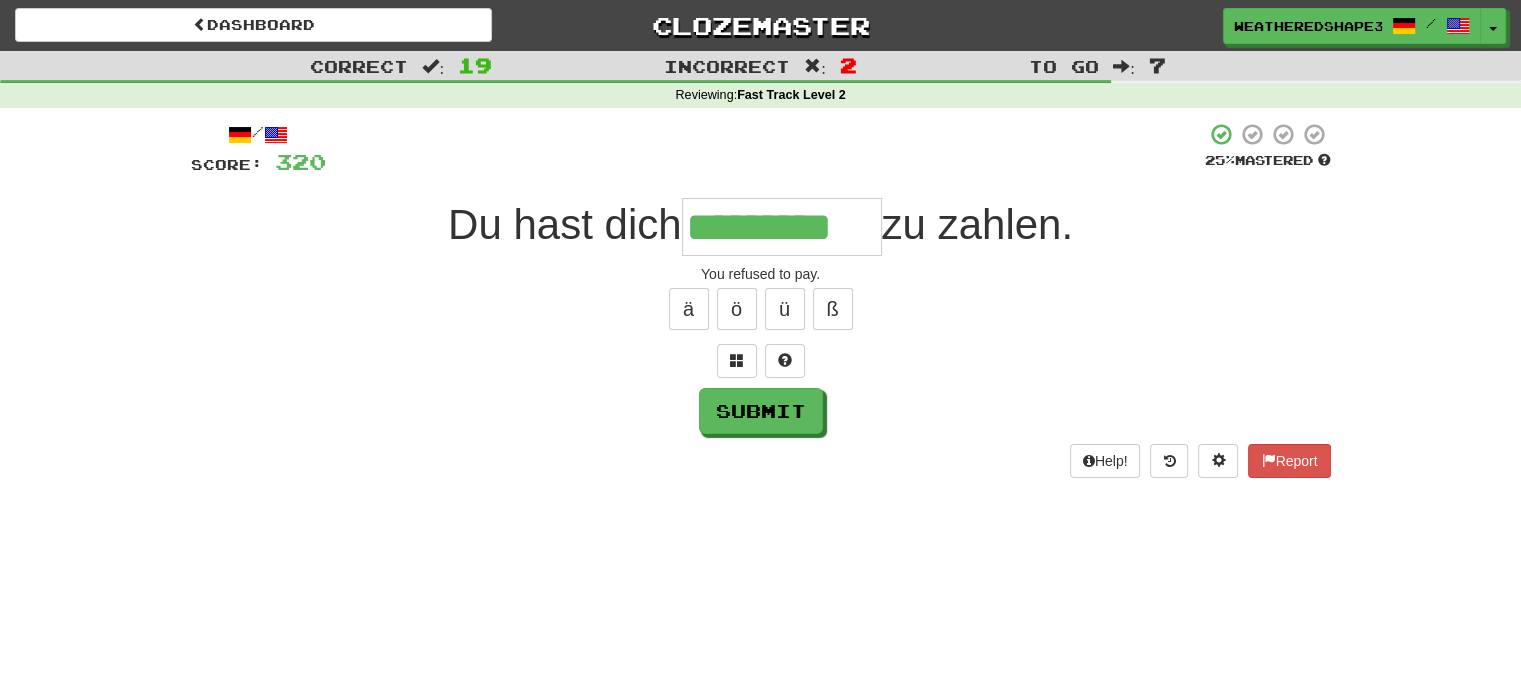 type on "*********" 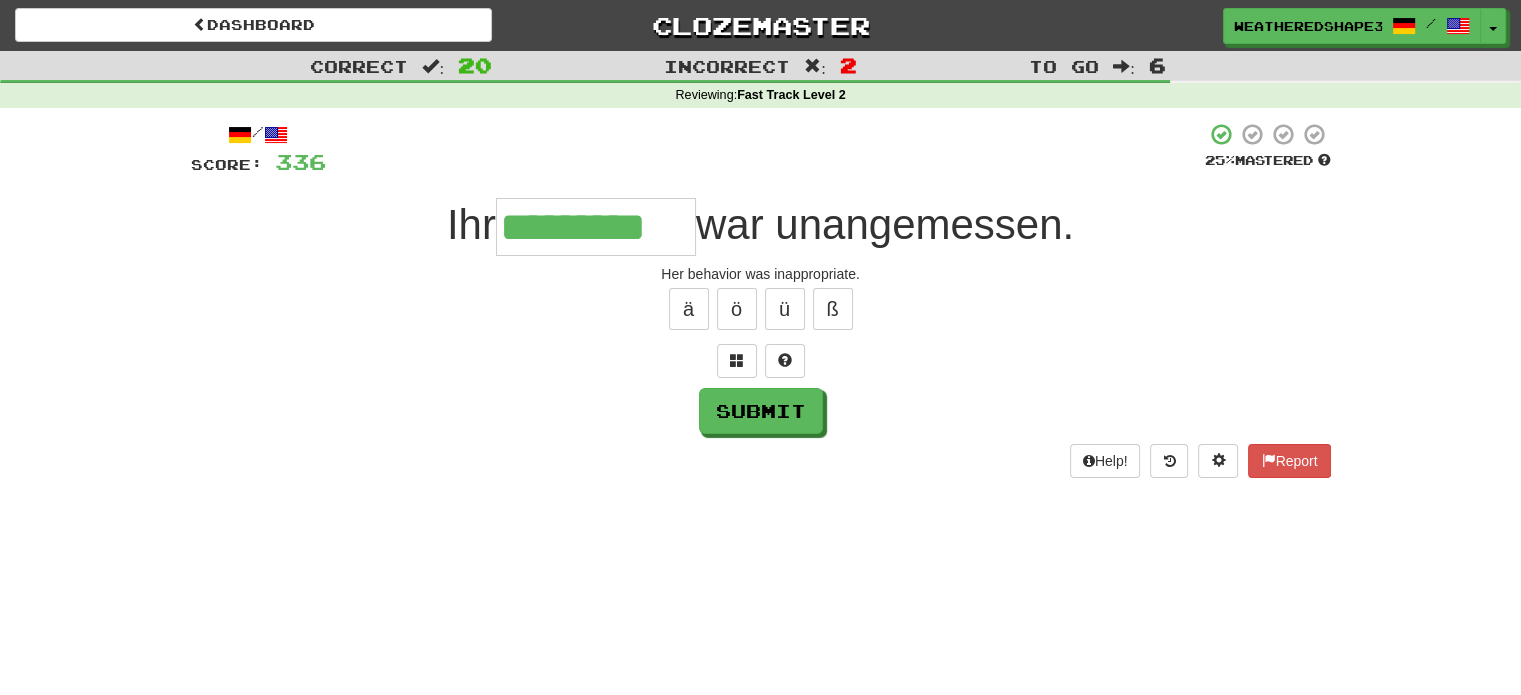 type on "*********" 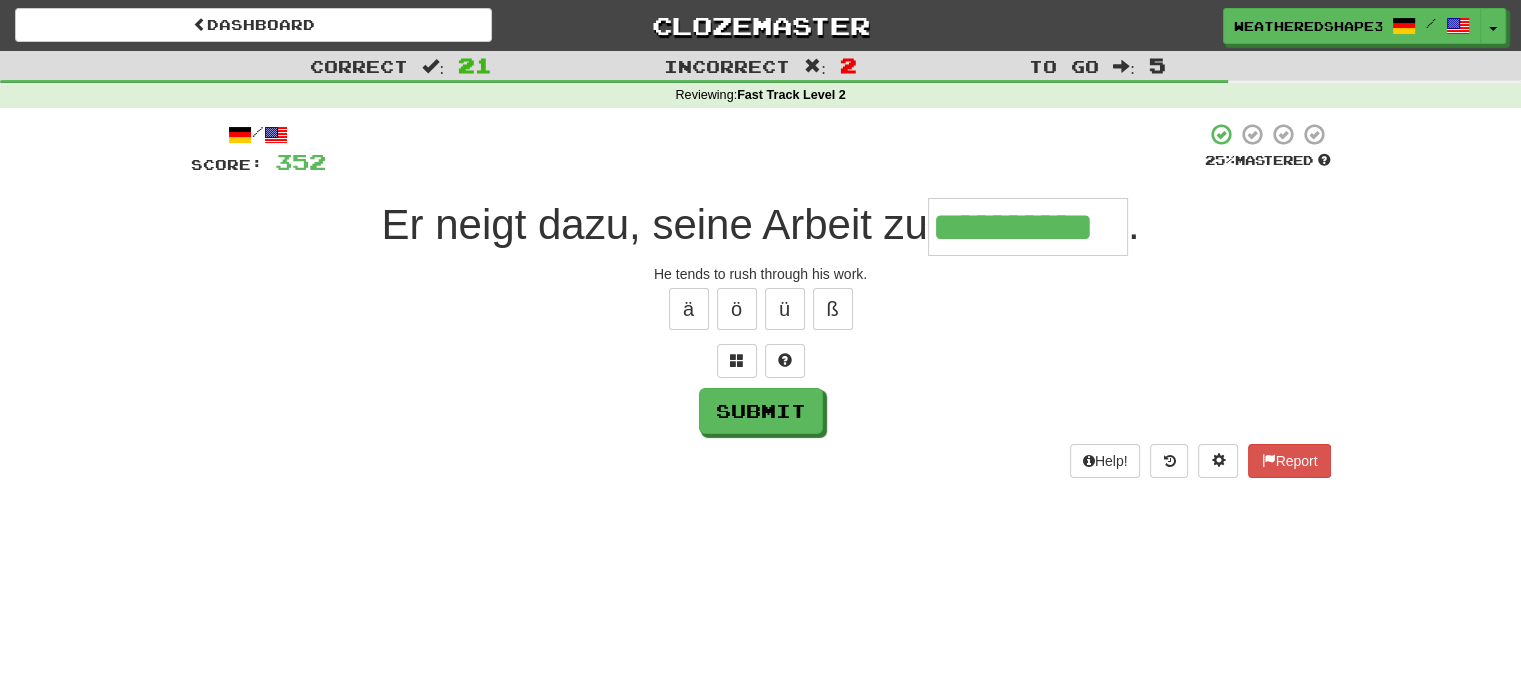 scroll, scrollTop: 0, scrollLeft: 28, axis: horizontal 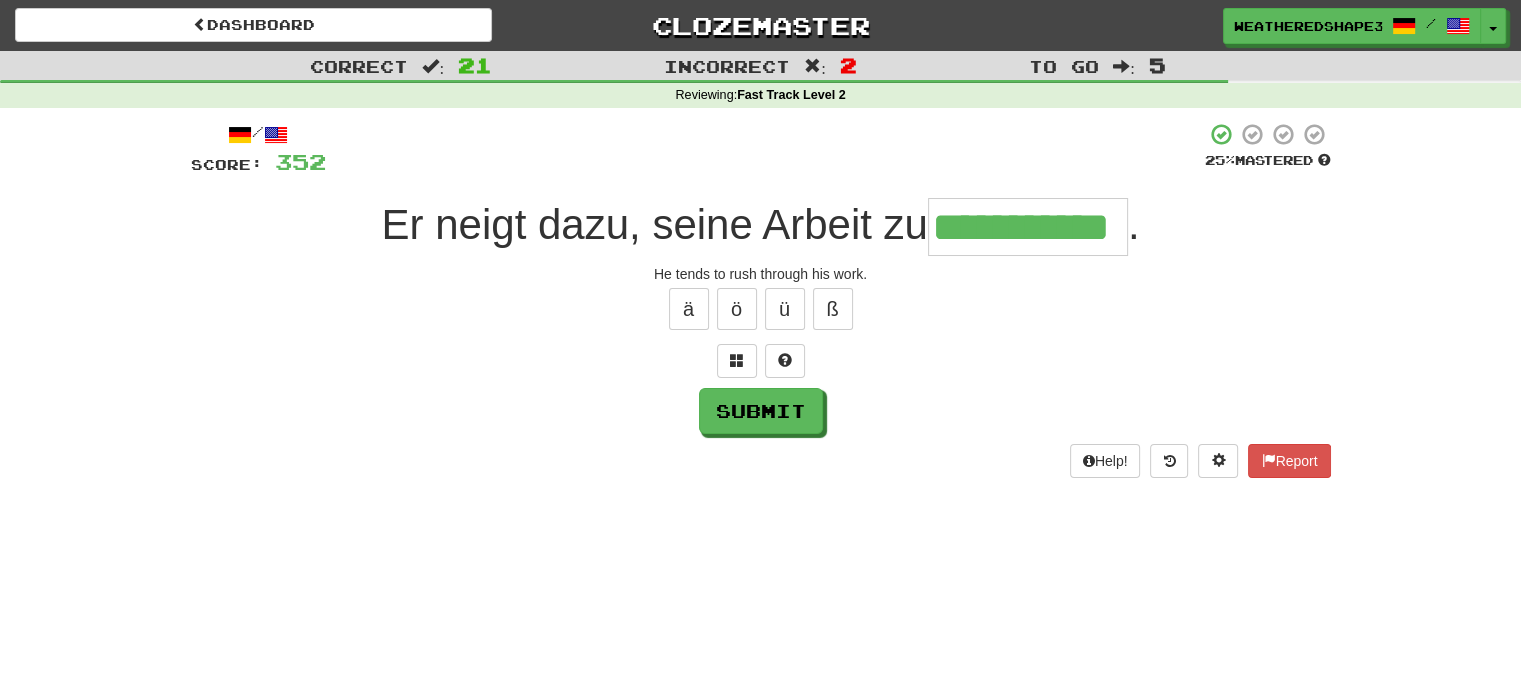 type on "**********" 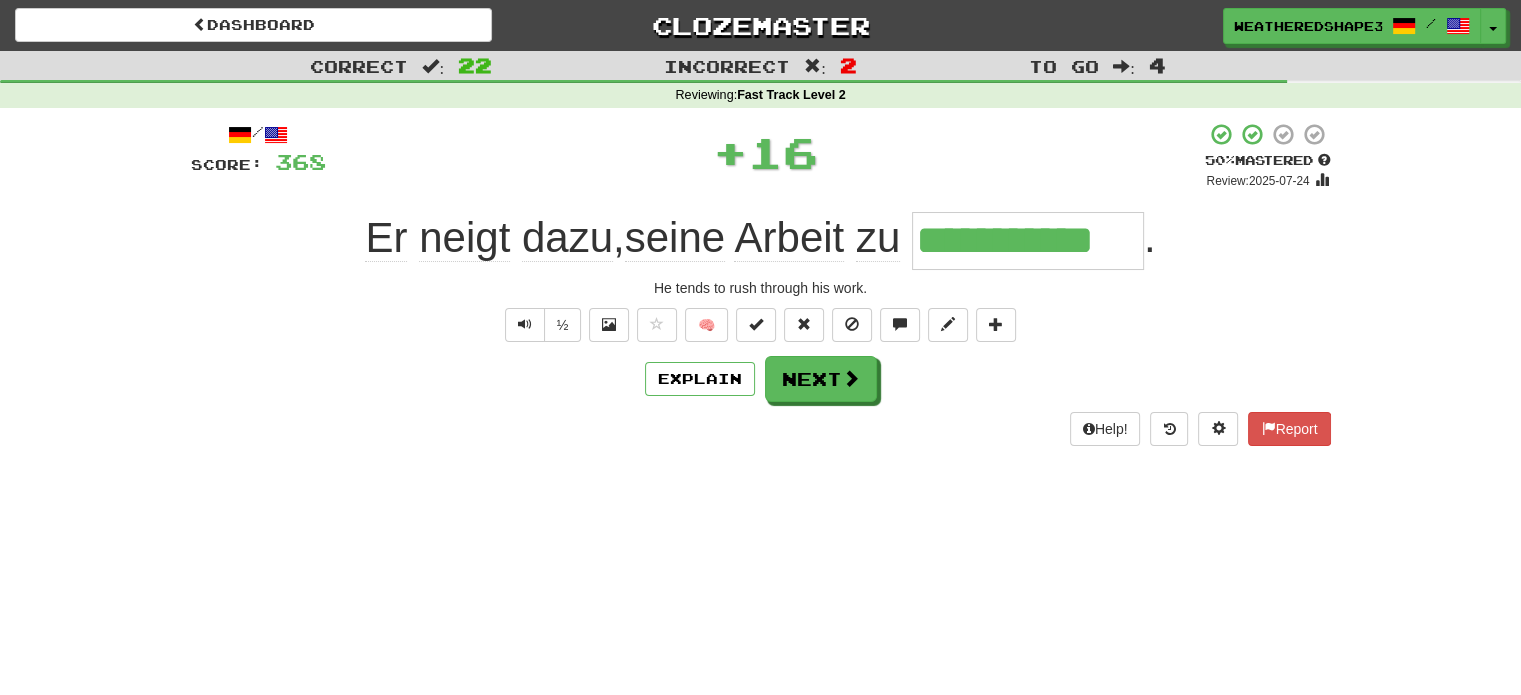 scroll, scrollTop: 0, scrollLeft: 0, axis: both 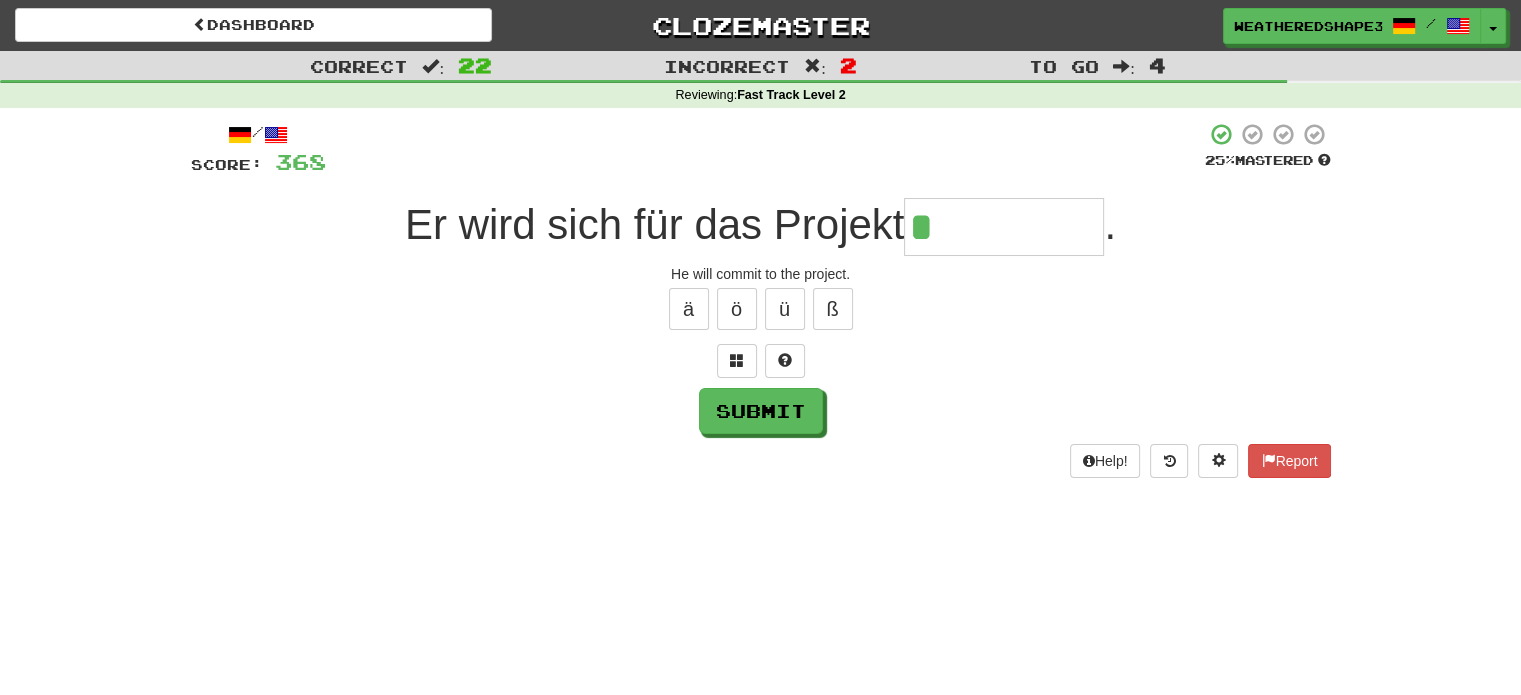 type on "*********" 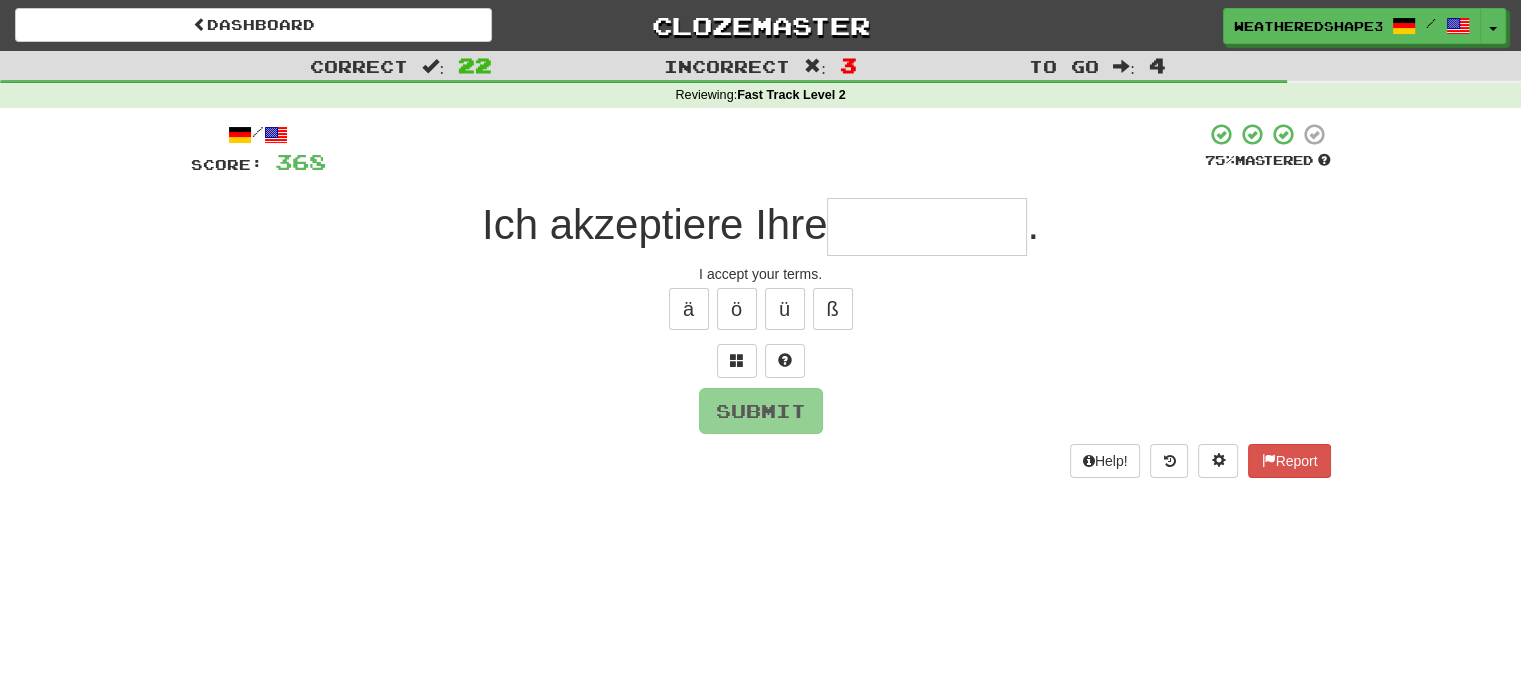 type on "*" 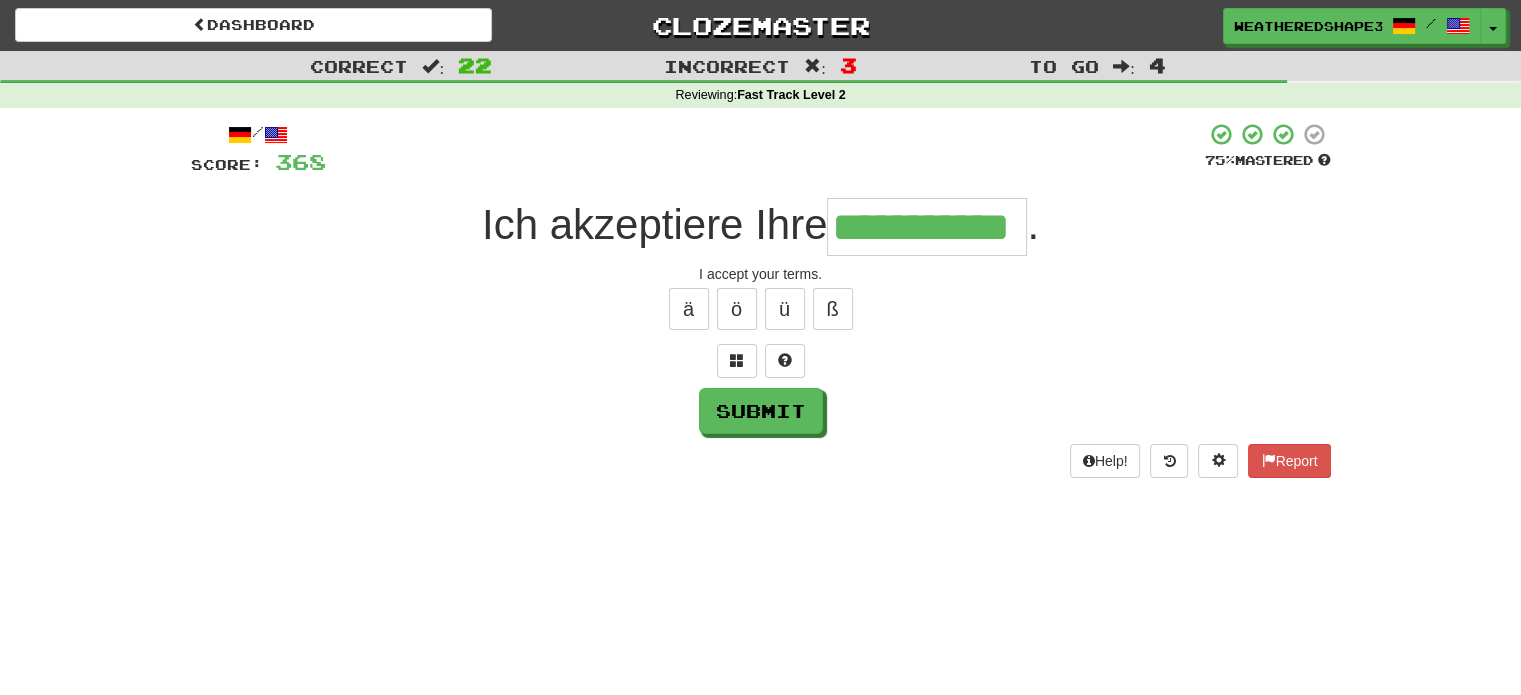 scroll, scrollTop: 0, scrollLeft: 50, axis: horizontal 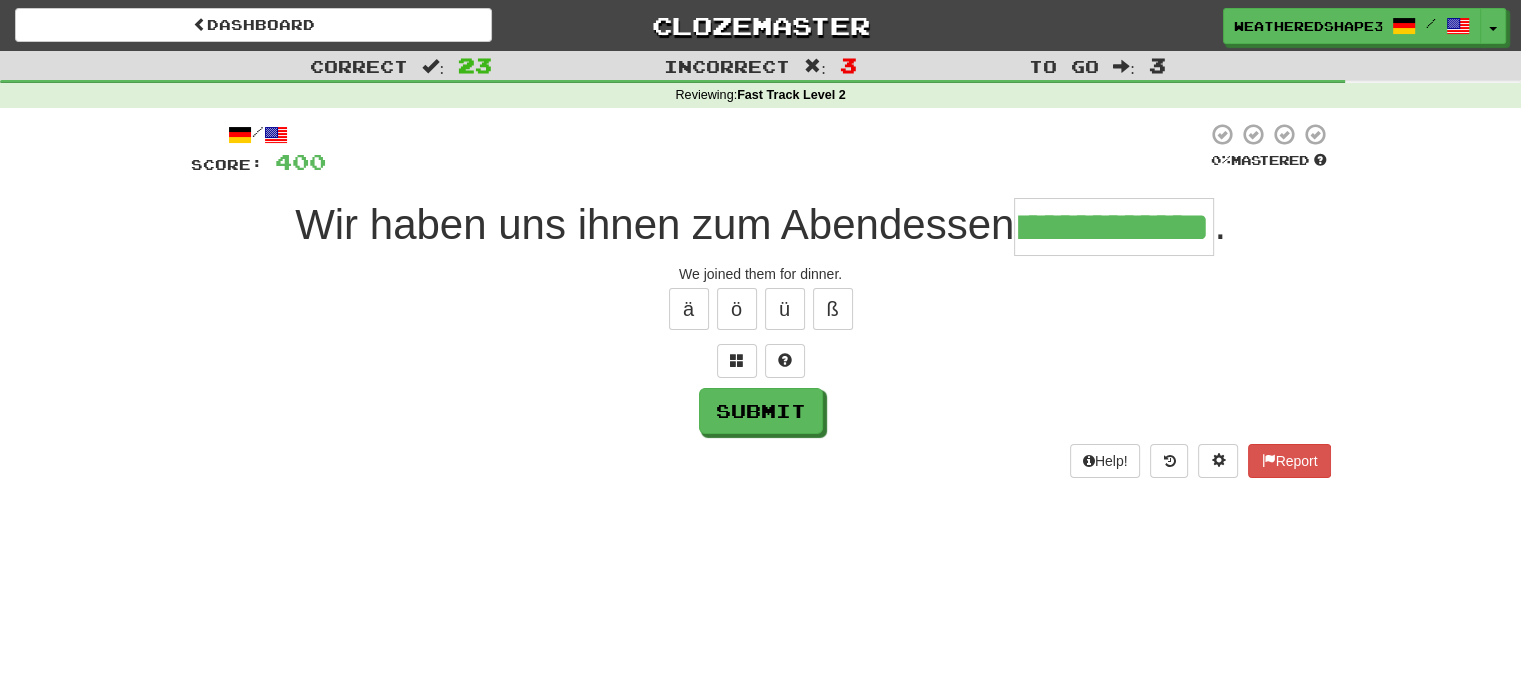 type on "**********" 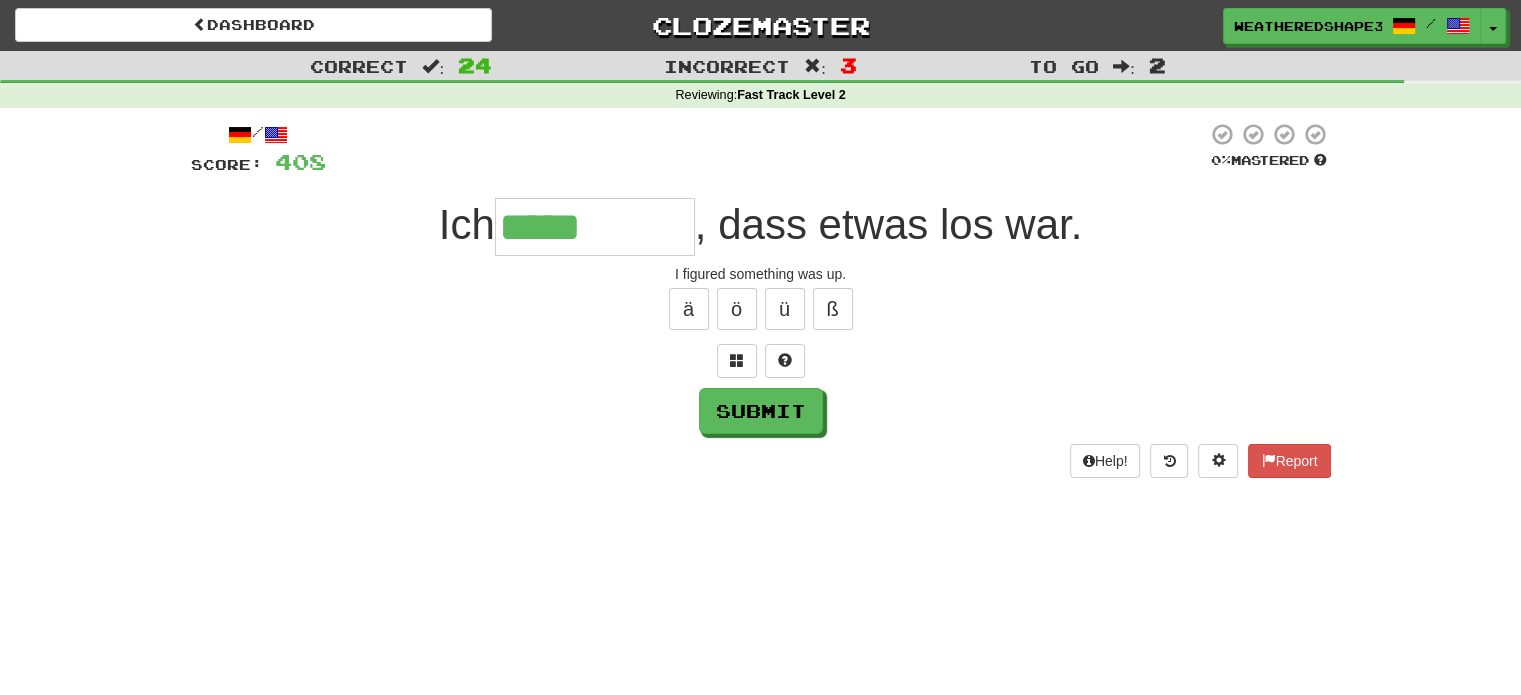 type on "*****" 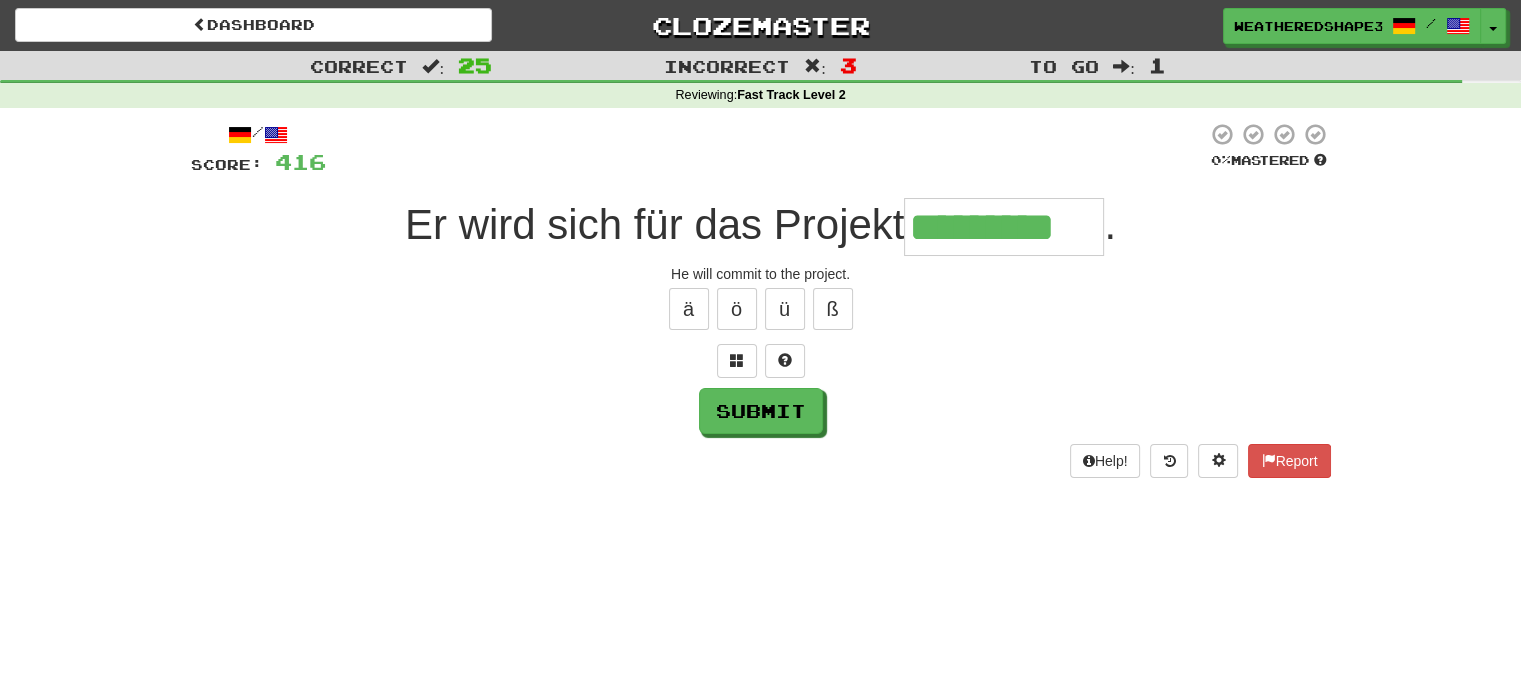 type on "*********" 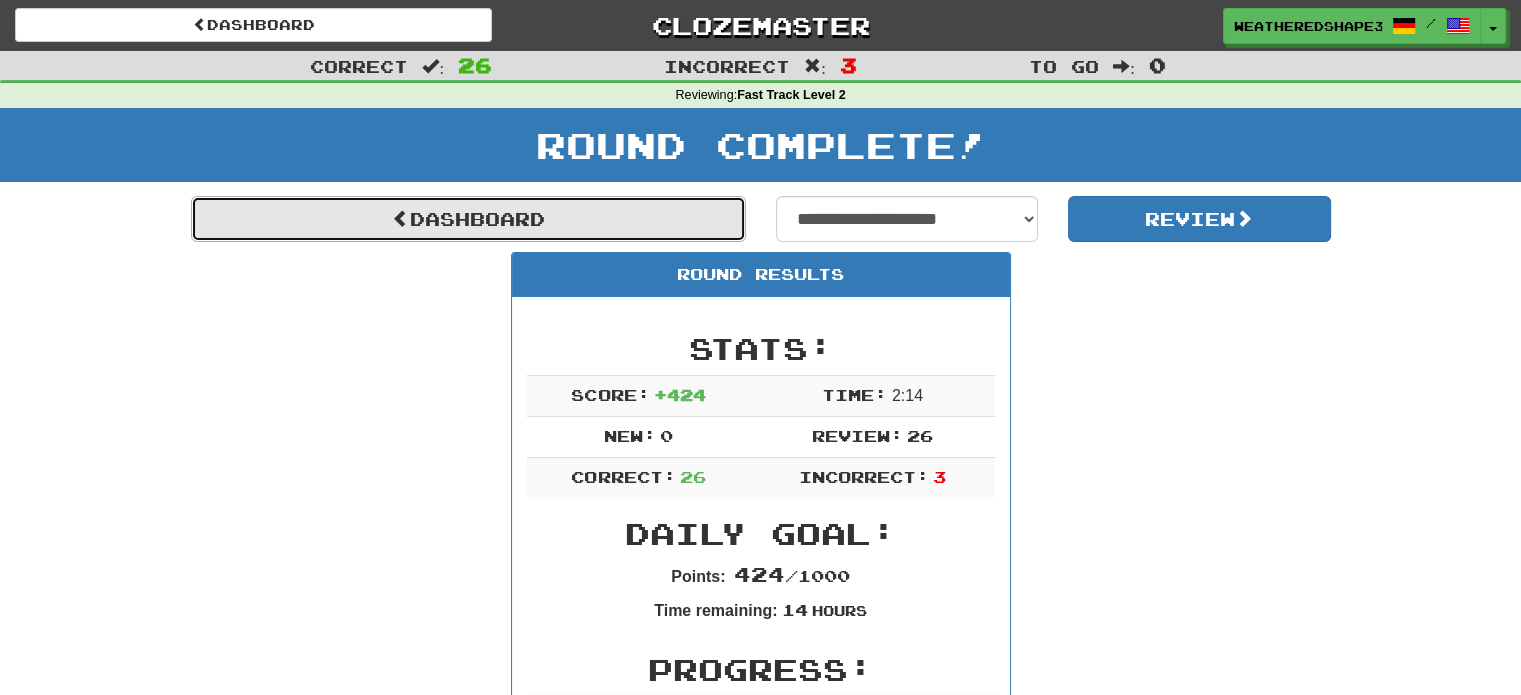click at bounding box center (401, 218) 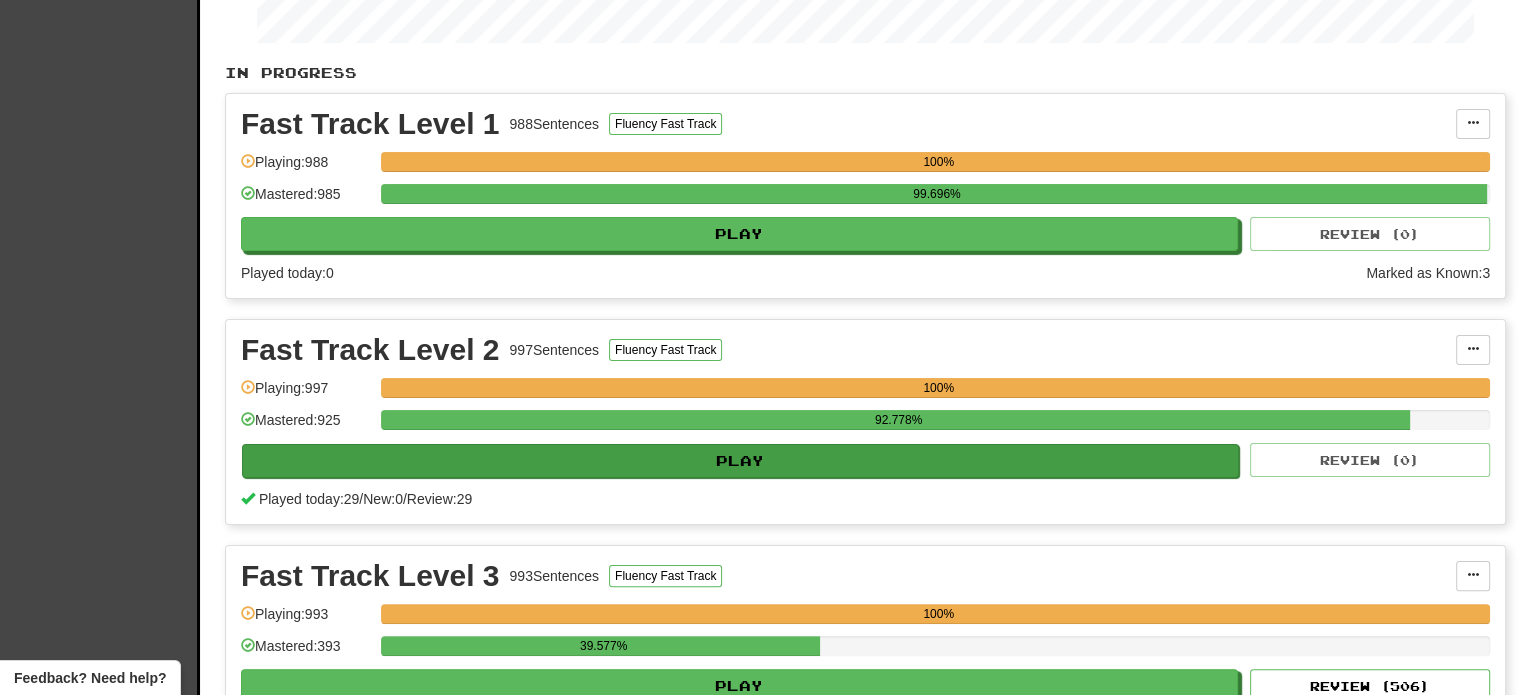 scroll, scrollTop: 400, scrollLeft: 0, axis: vertical 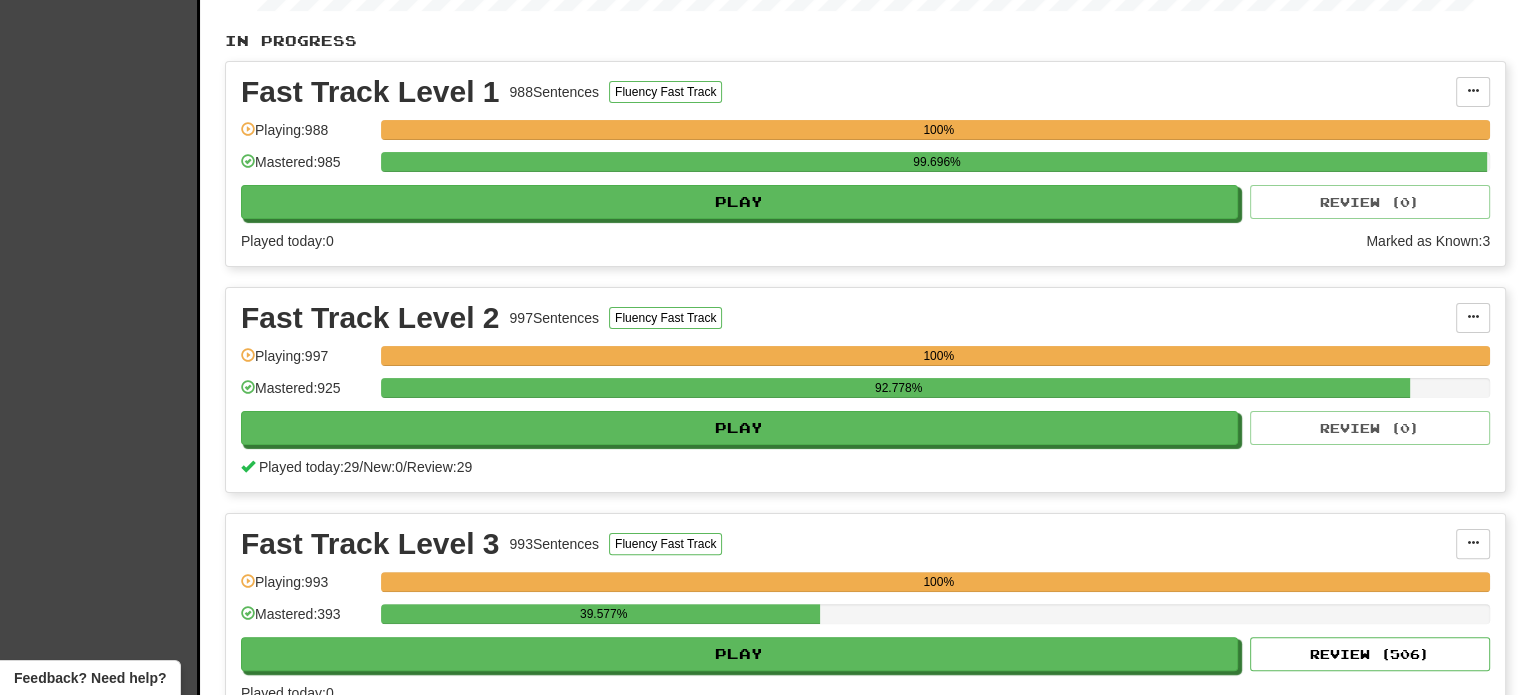 drag, startPoint x: 328, startPoint y: 383, endPoint x: 284, endPoint y: 388, distance: 44.28318 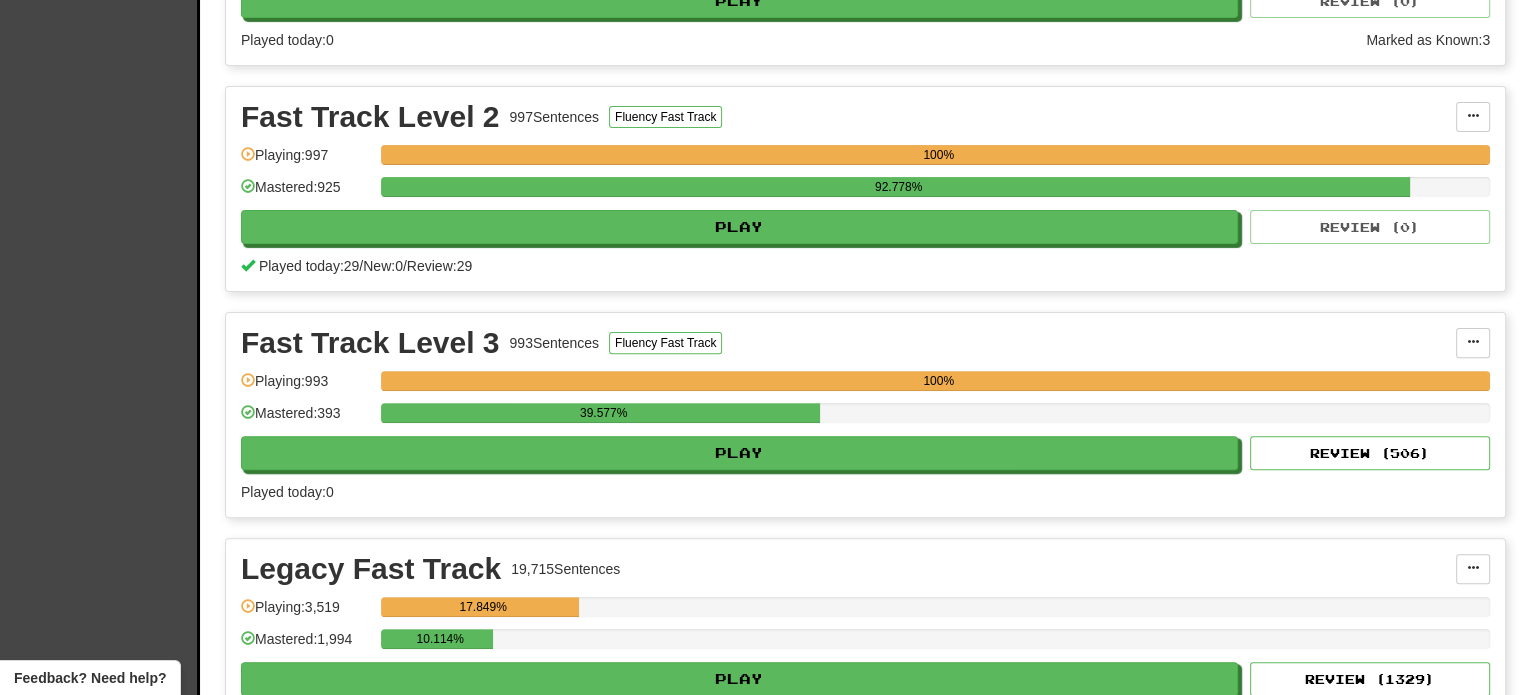 scroll, scrollTop: 800, scrollLeft: 0, axis: vertical 